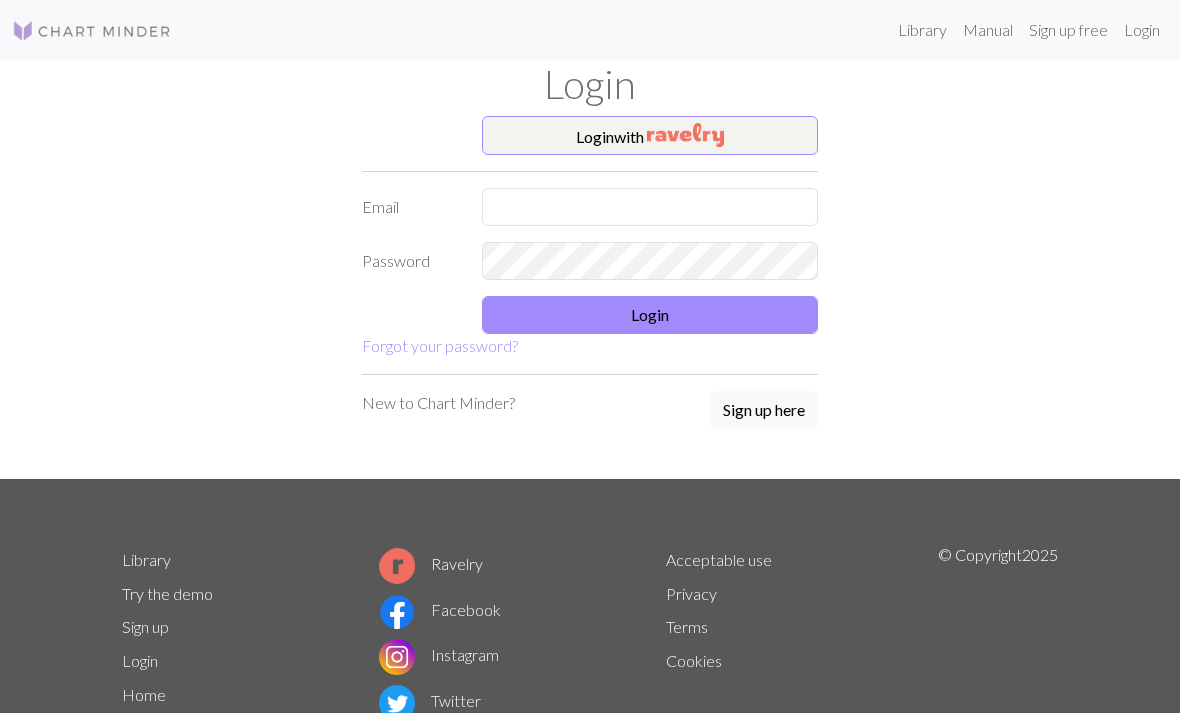 scroll, scrollTop: 48, scrollLeft: 0, axis: vertical 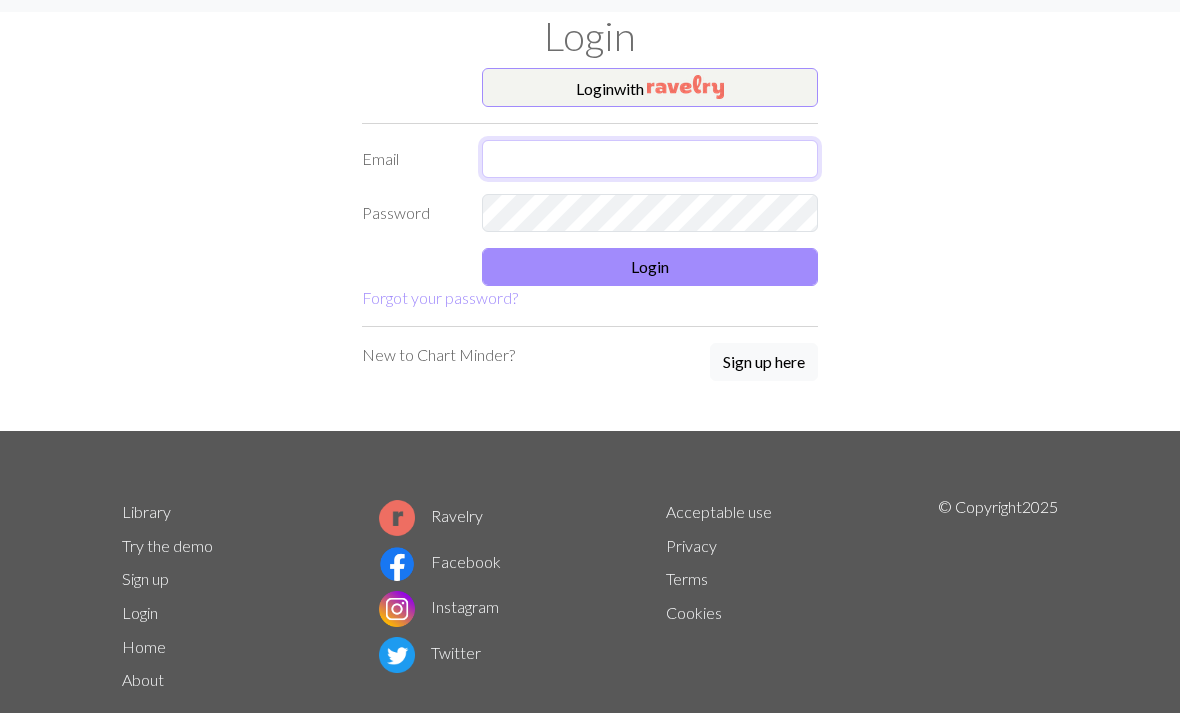 click at bounding box center [650, 159] 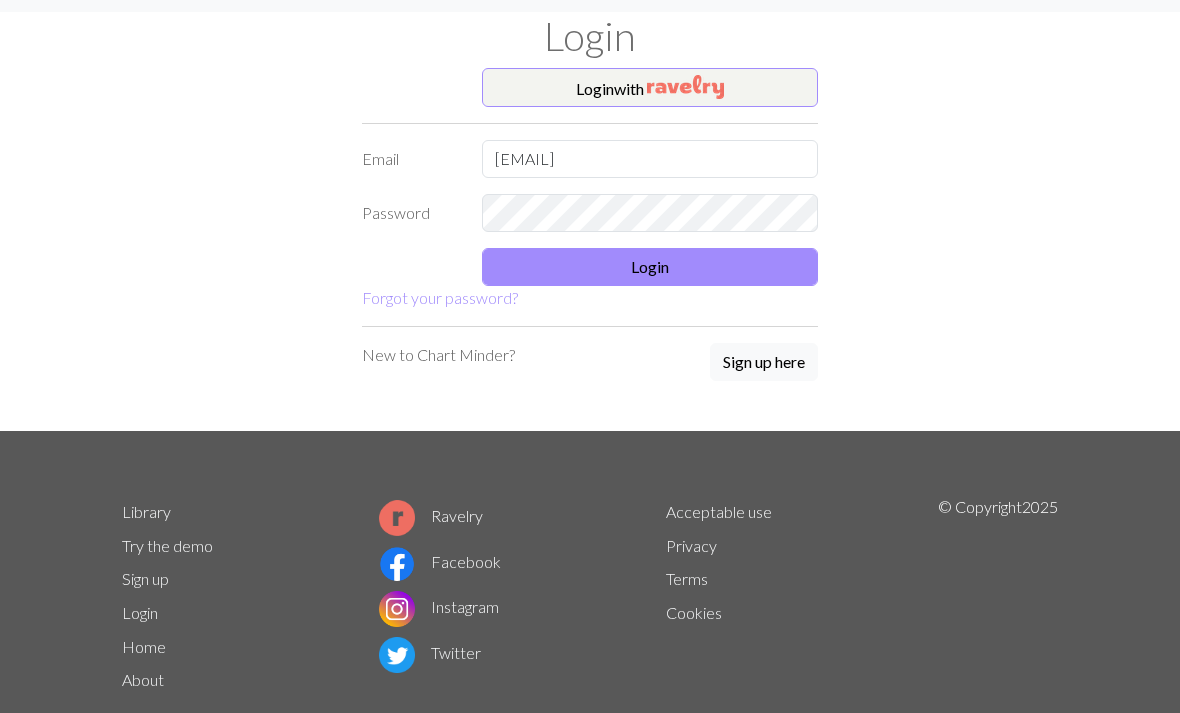 click on "Login" at bounding box center (650, 267) 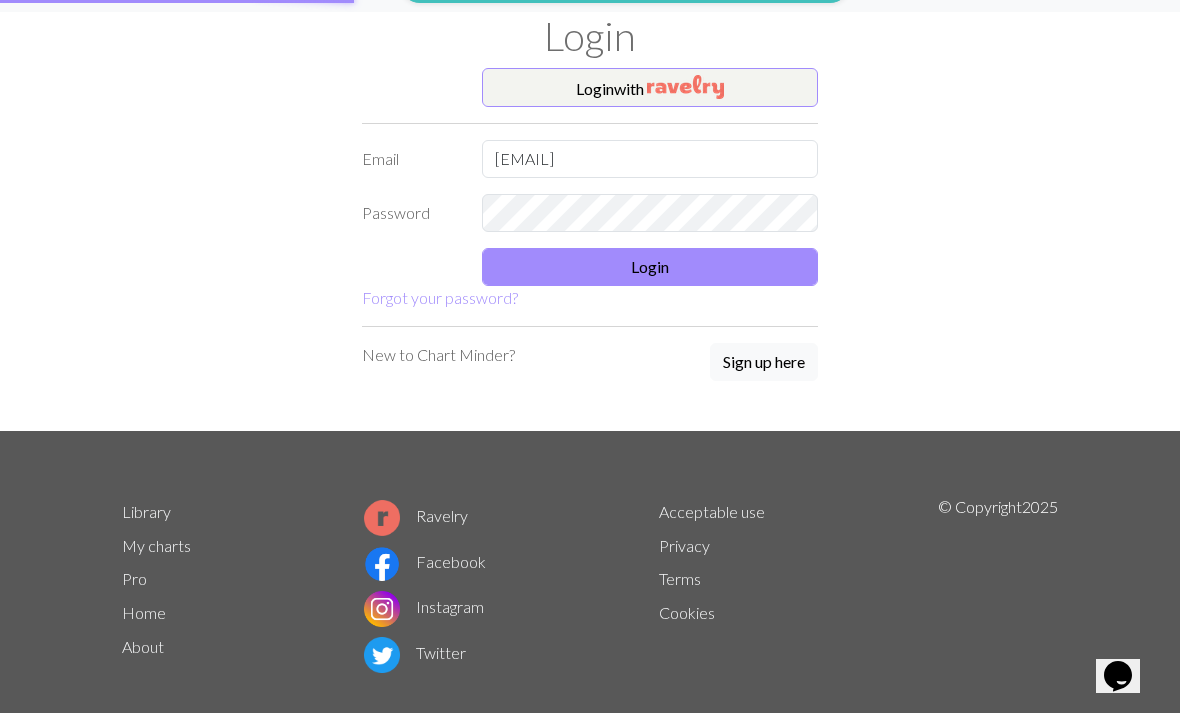 scroll, scrollTop: 0, scrollLeft: 0, axis: both 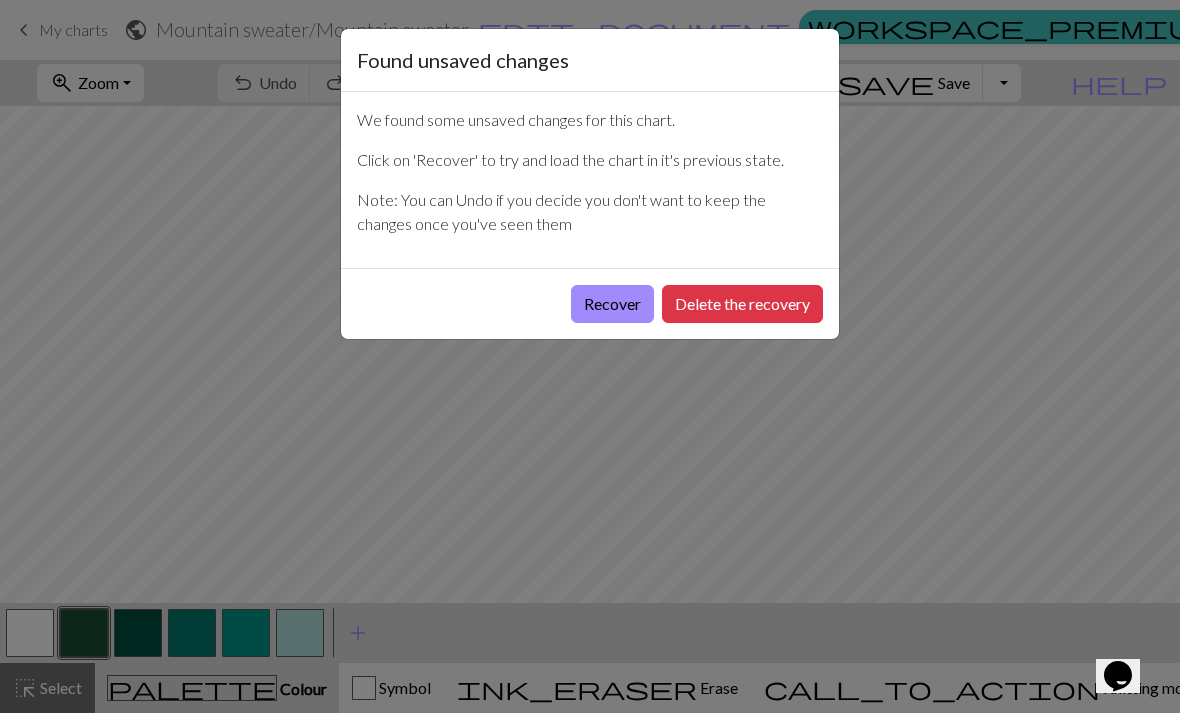 click on "Recover" at bounding box center [612, 304] 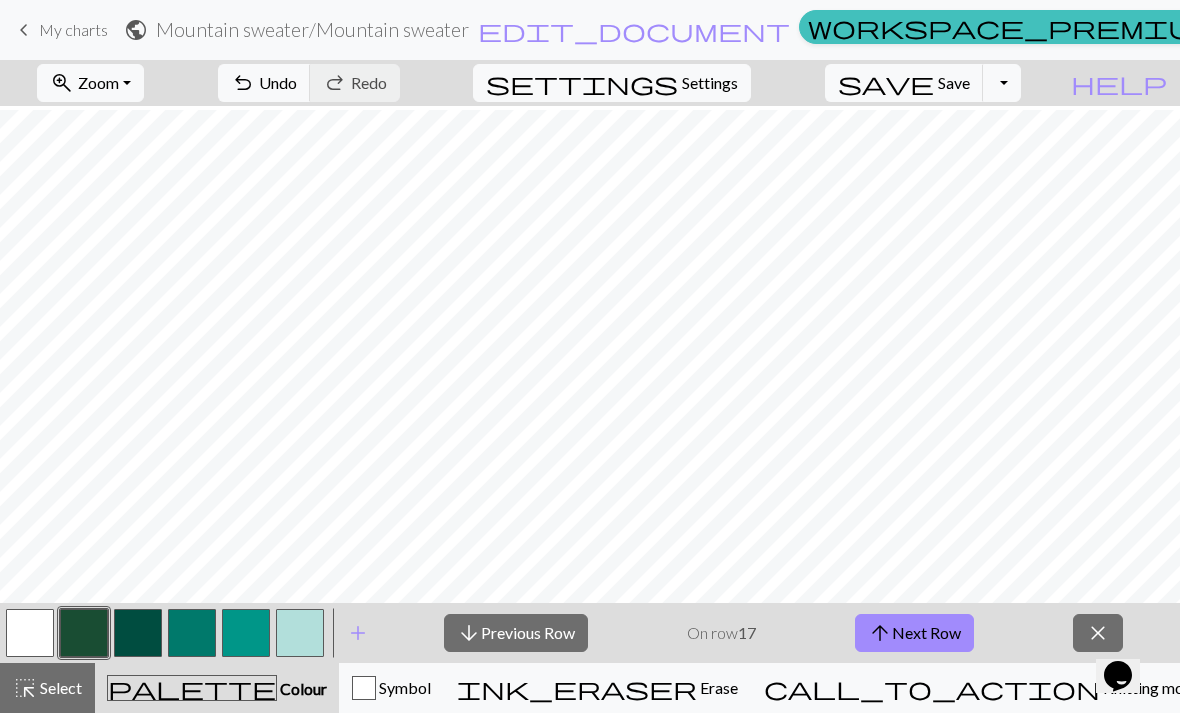 scroll, scrollTop: 421, scrollLeft: 101, axis: both 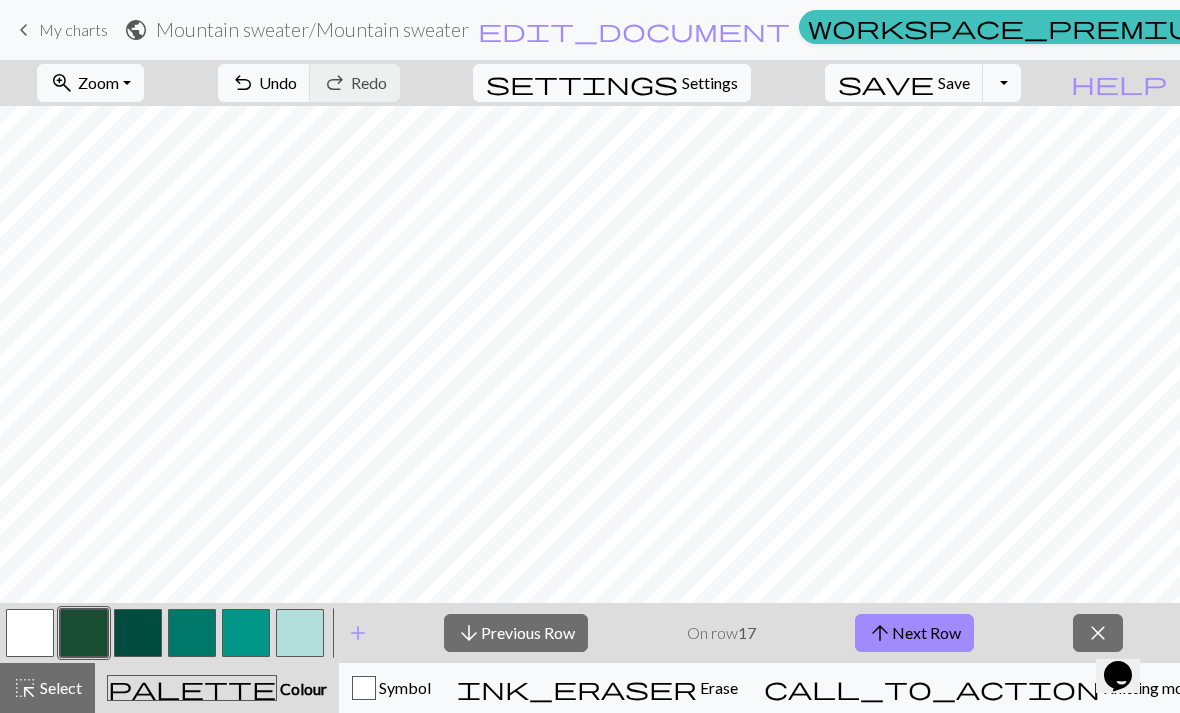 click on "Zoom" at bounding box center [98, 82] 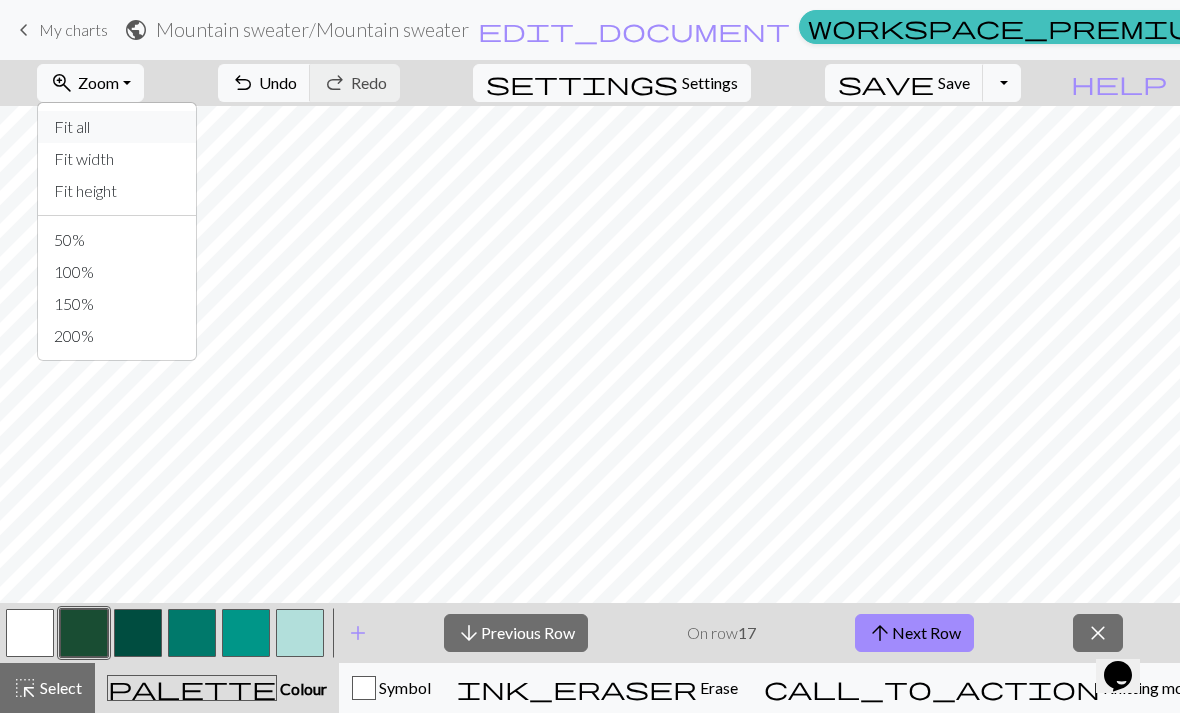 click on "Fit all" at bounding box center [117, 127] 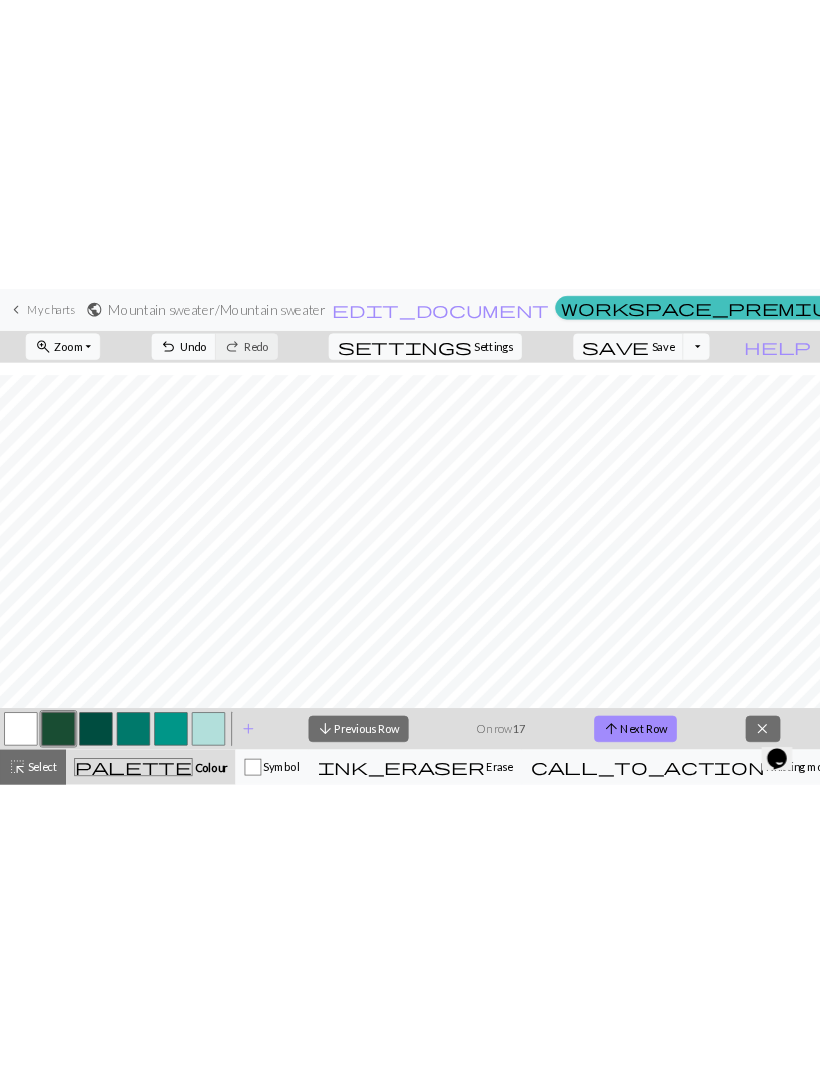 scroll, scrollTop: 293, scrollLeft: 0, axis: vertical 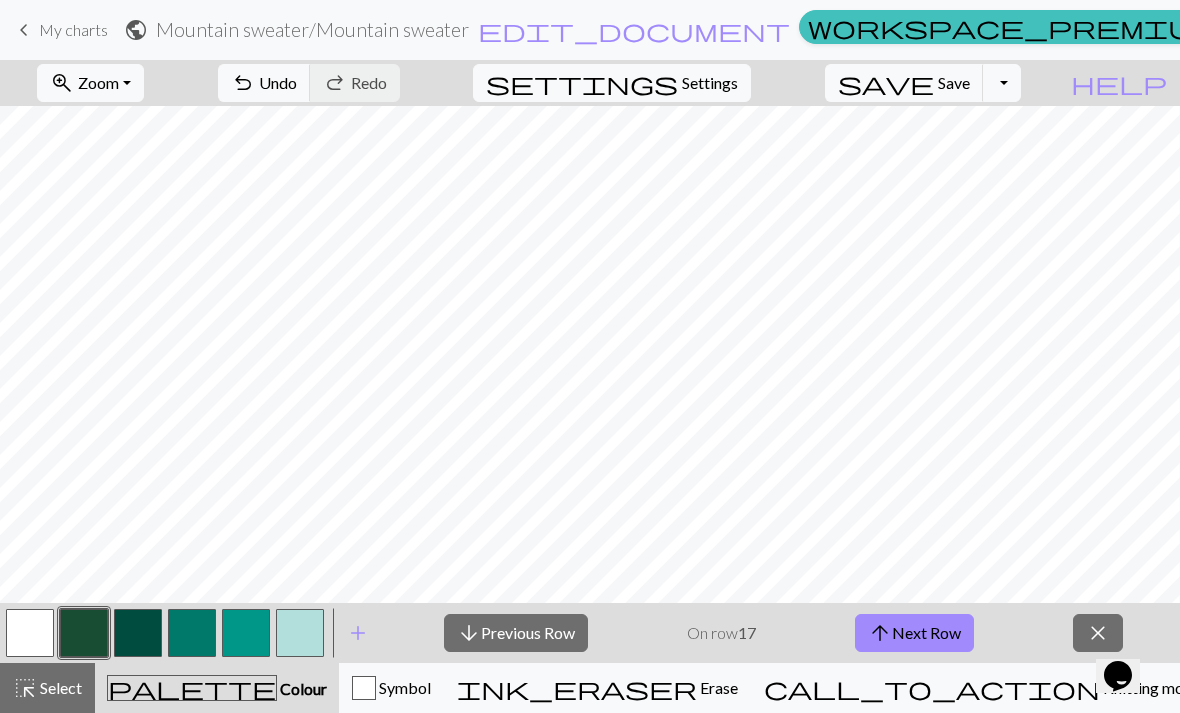 click on "arrow_upward  Next Row" at bounding box center [914, 633] 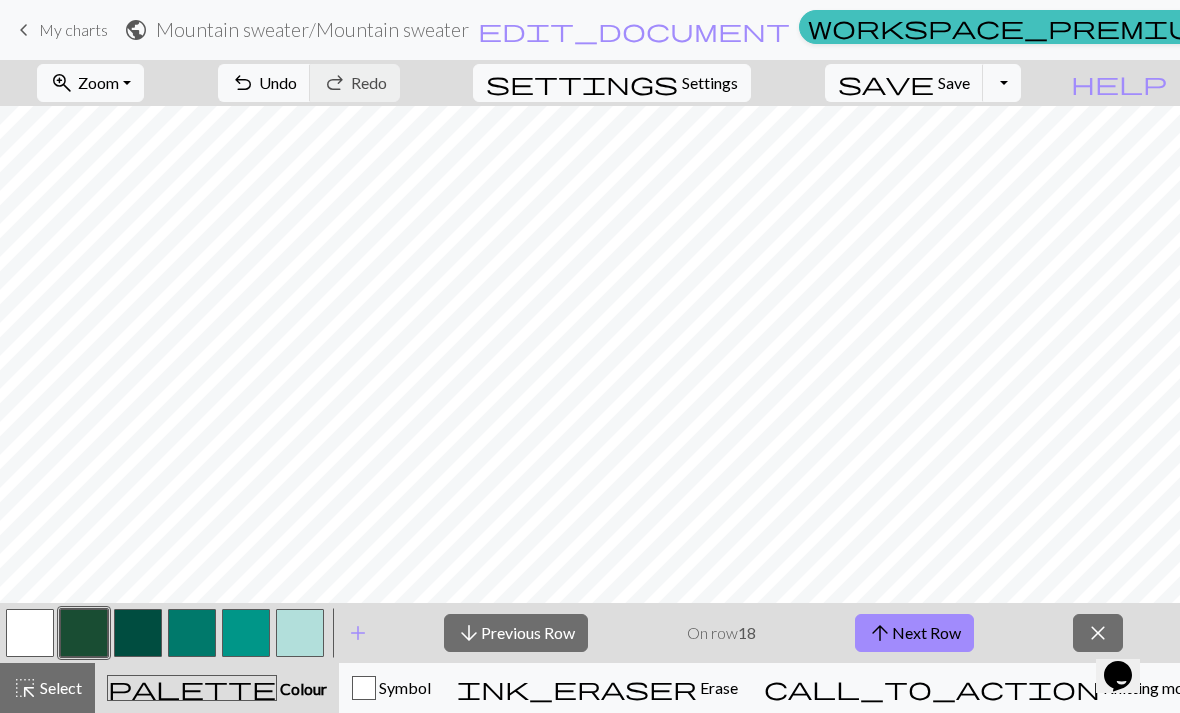 click on "arrow_upward  Next Row" at bounding box center [914, 633] 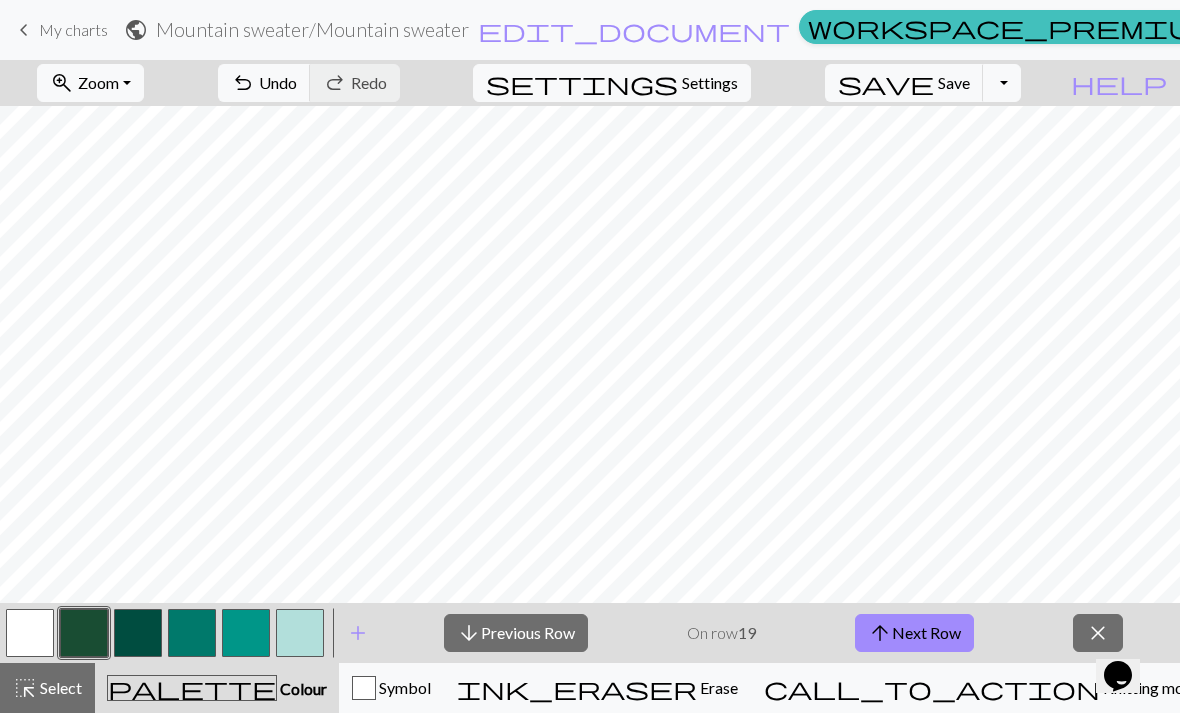 click on "arrow_upward  Next Row" at bounding box center [914, 633] 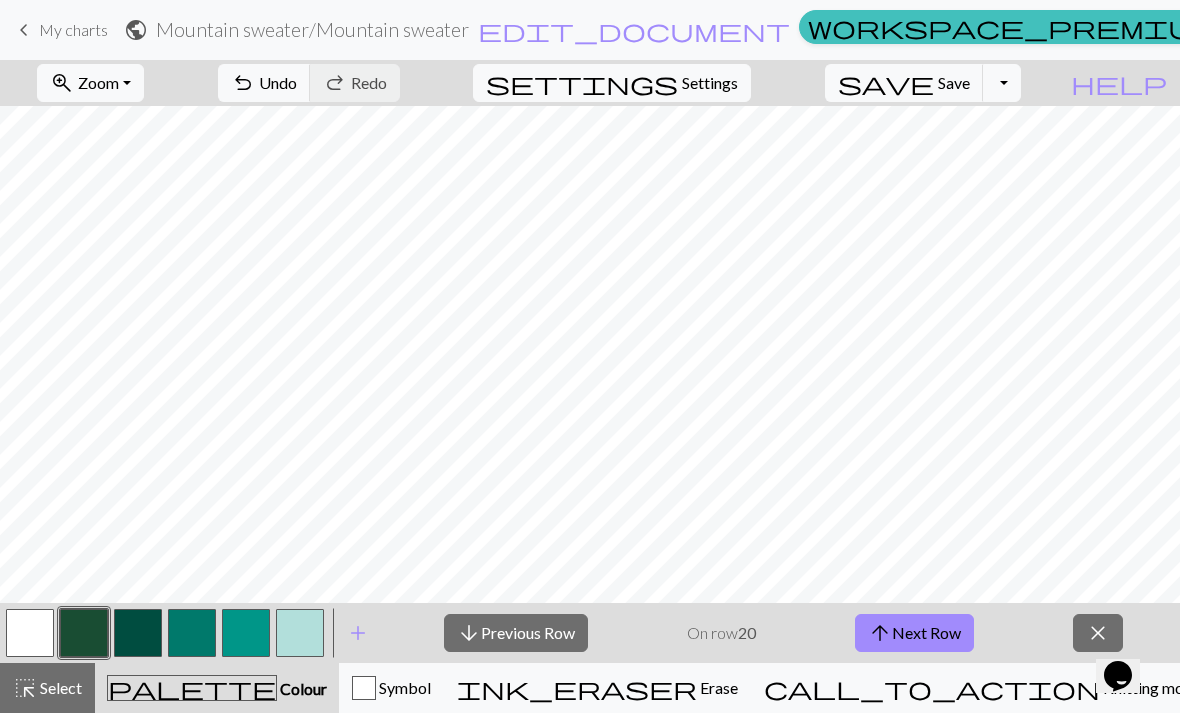 click on "arrow_upward  Next Row" at bounding box center (914, 633) 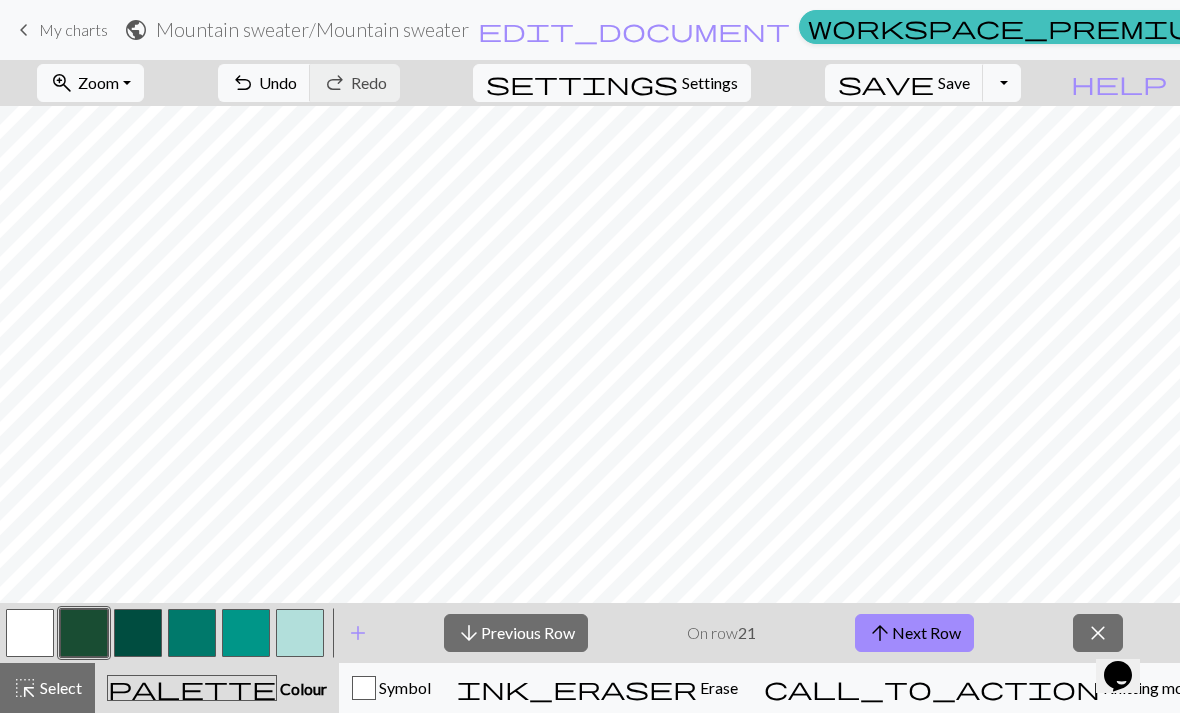 click on "arrow_upward  Next Row" at bounding box center [914, 633] 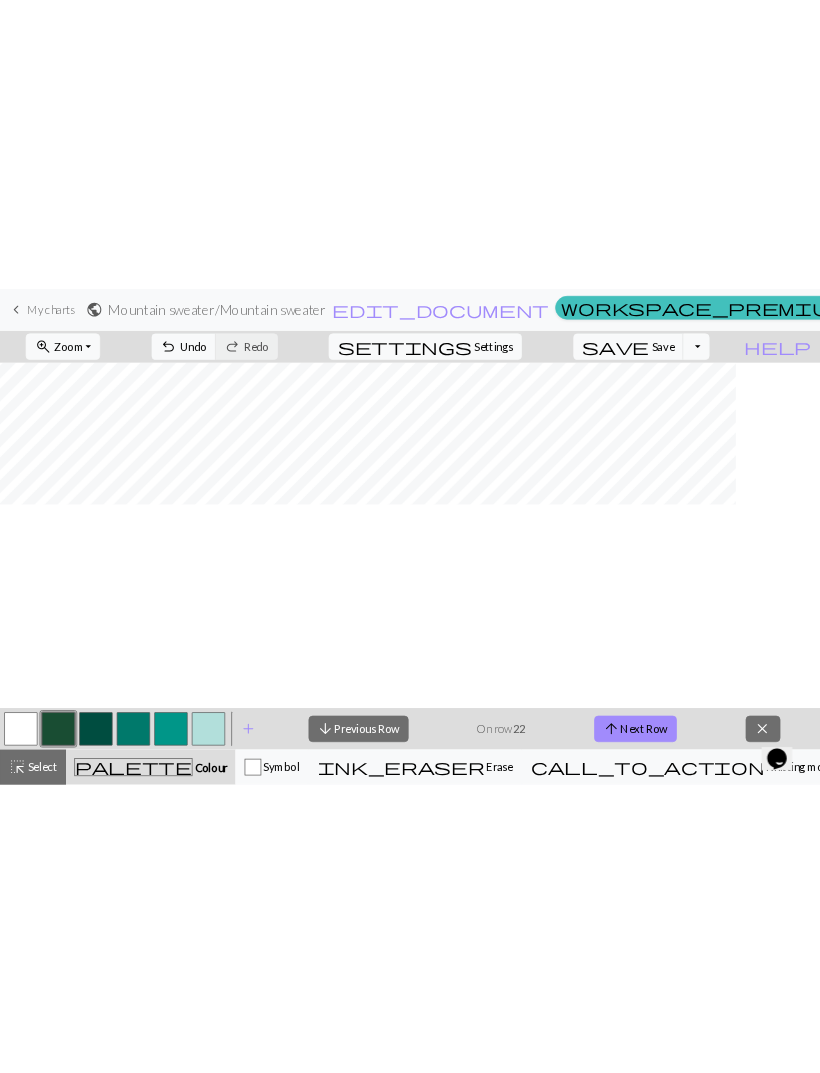 scroll, scrollTop: 0, scrollLeft: 0, axis: both 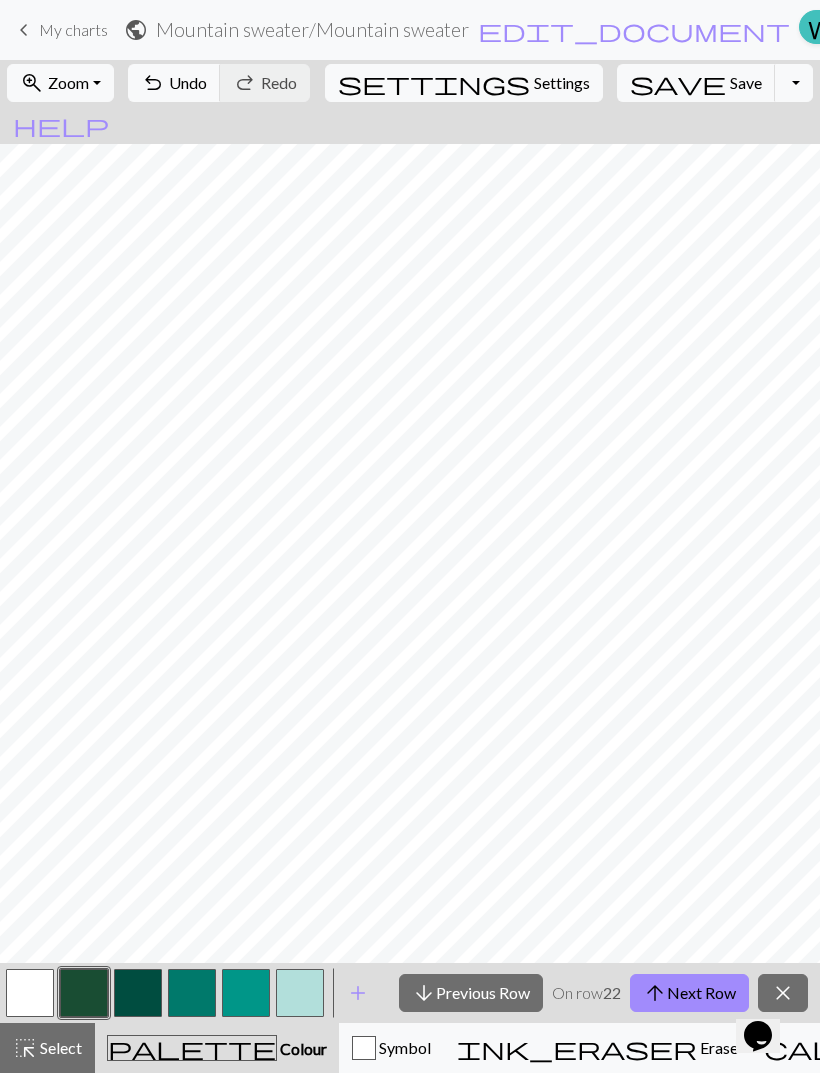 click on "close" at bounding box center (783, 993) 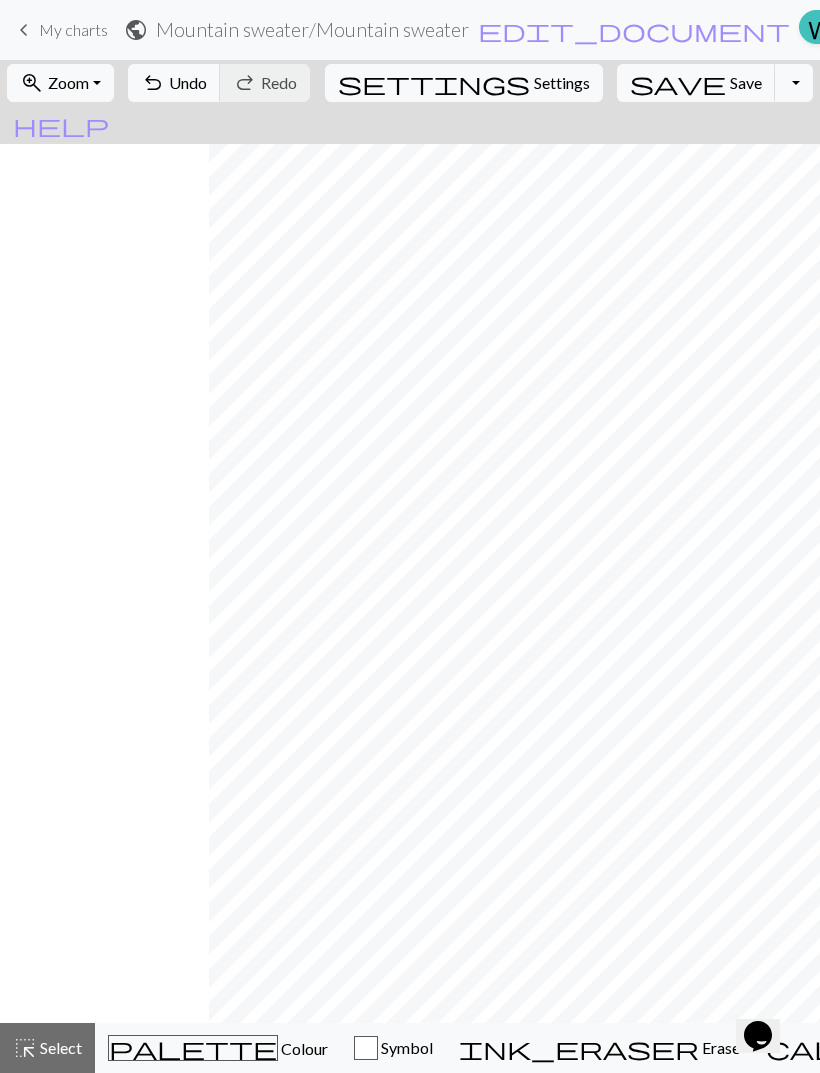 scroll, scrollTop: 0, scrollLeft: 239, axis: horizontal 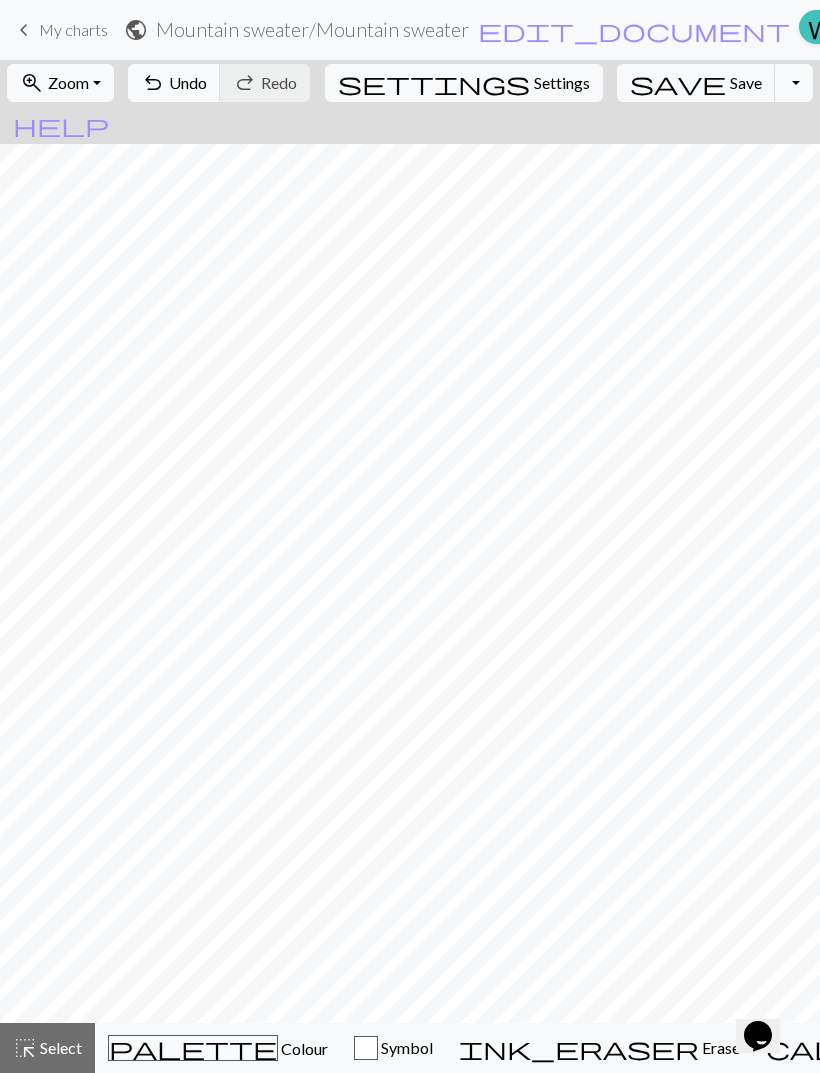 click on "Settings" at bounding box center [562, 83] 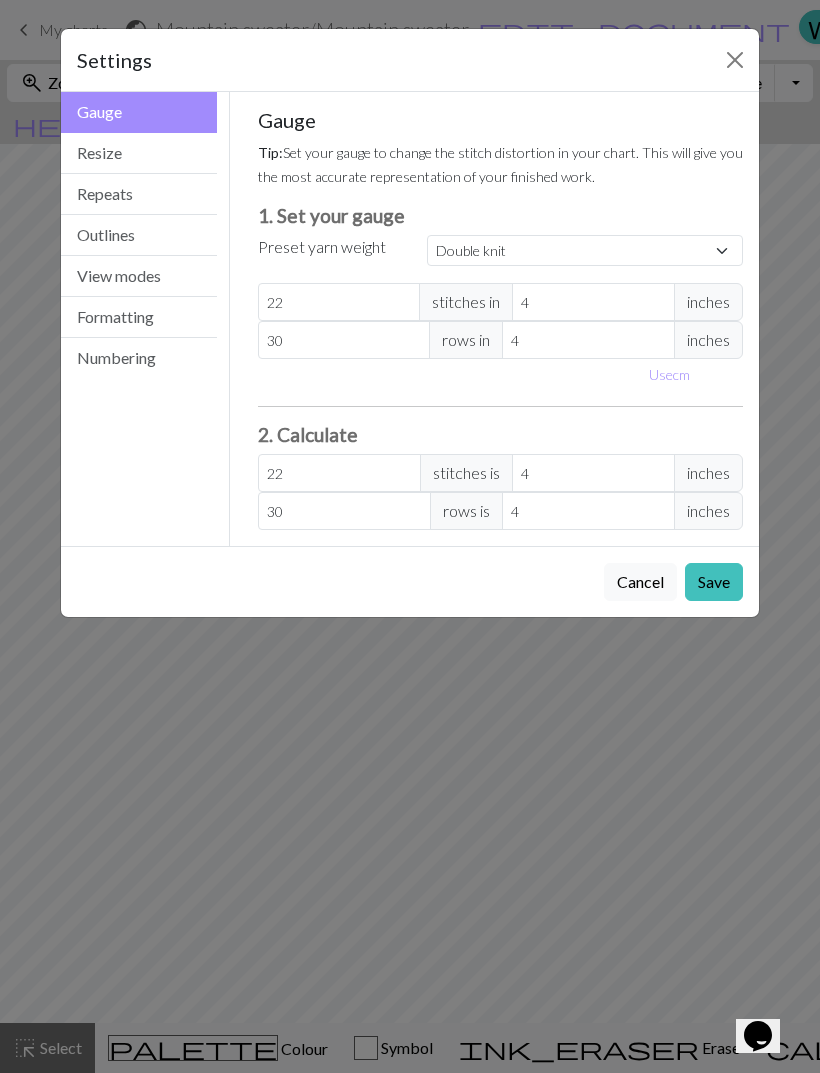 click on "Cancel" at bounding box center [640, 582] 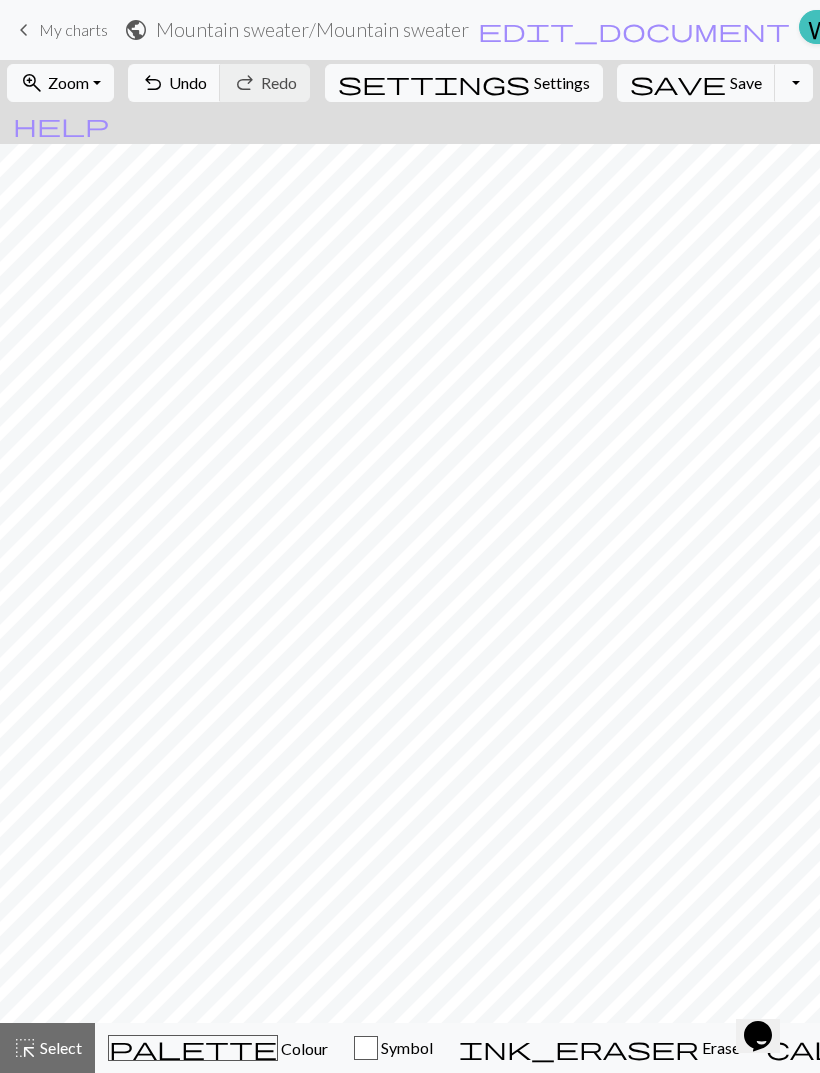 click on "undo Undo Undo" at bounding box center [174, 83] 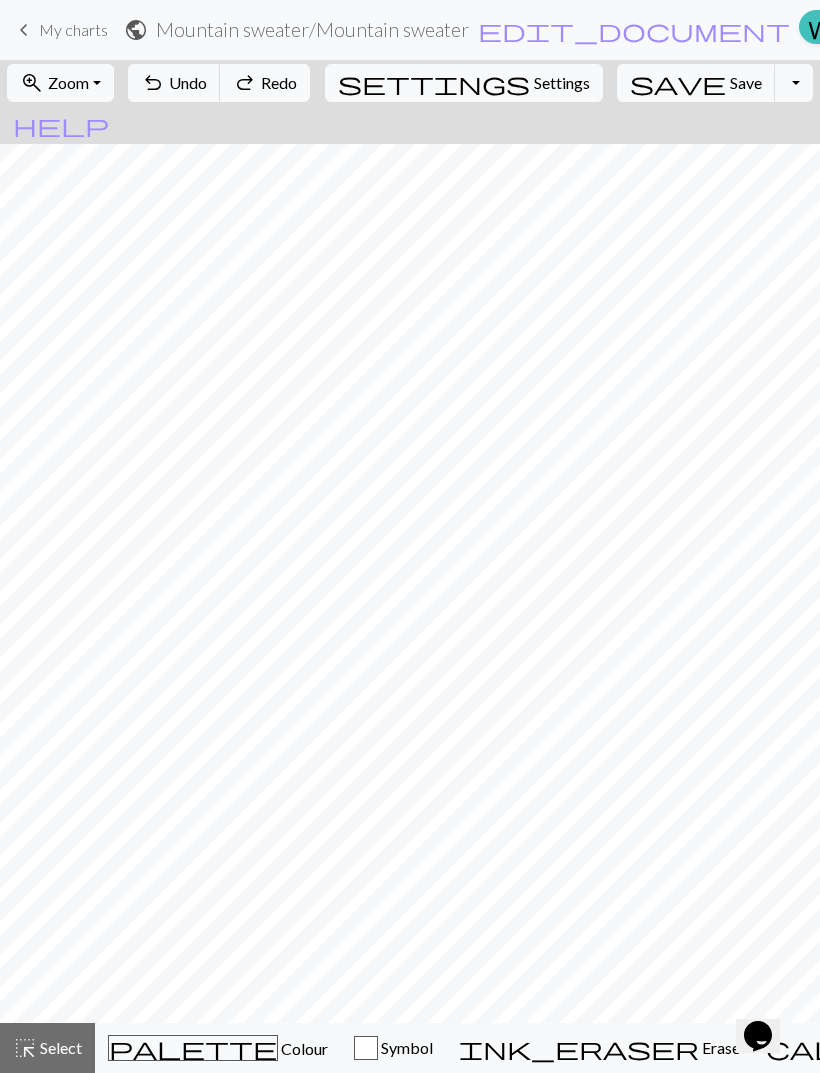 click on "settings  Settings" at bounding box center (464, 83) 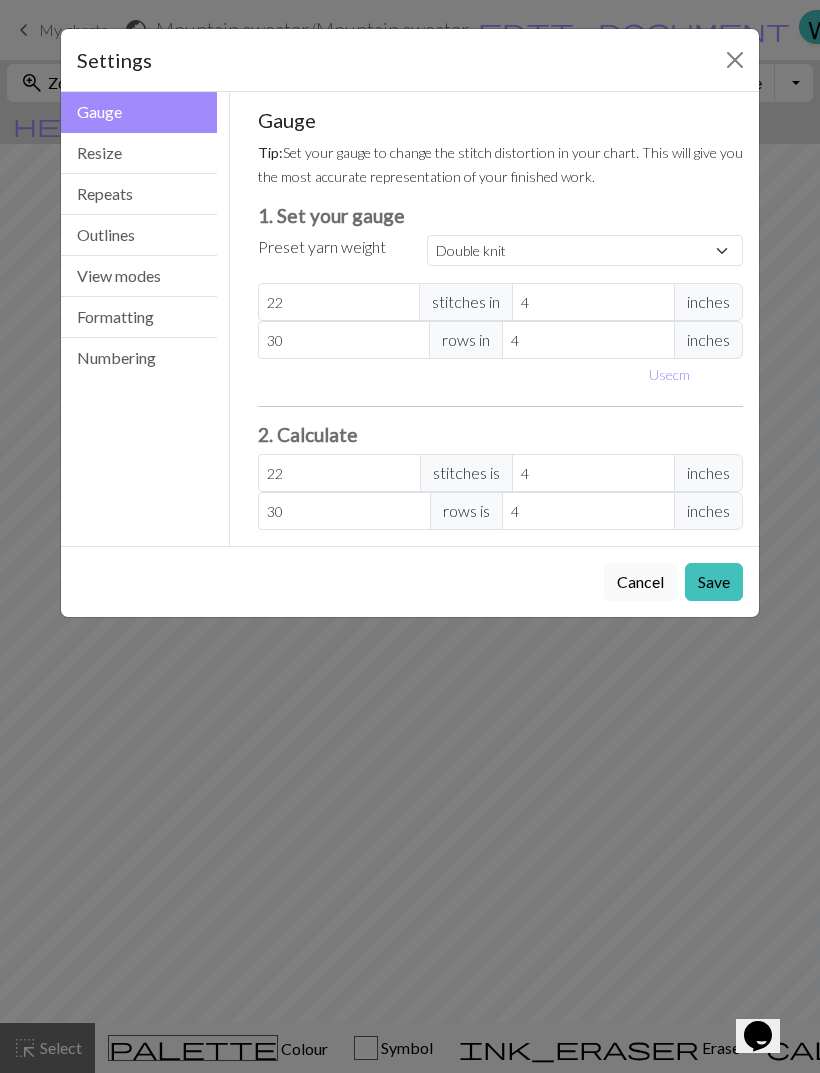 click on "Resize" at bounding box center (139, 153) 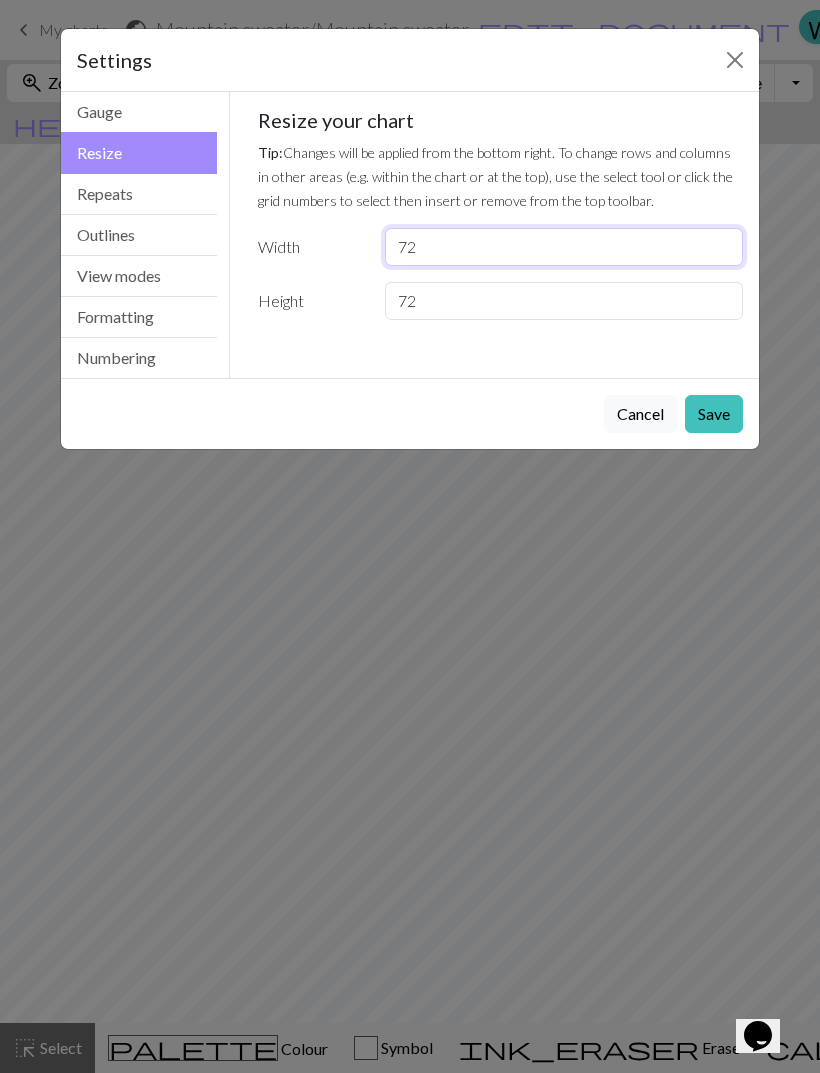 click on "72" at bounding box center (564, 247) 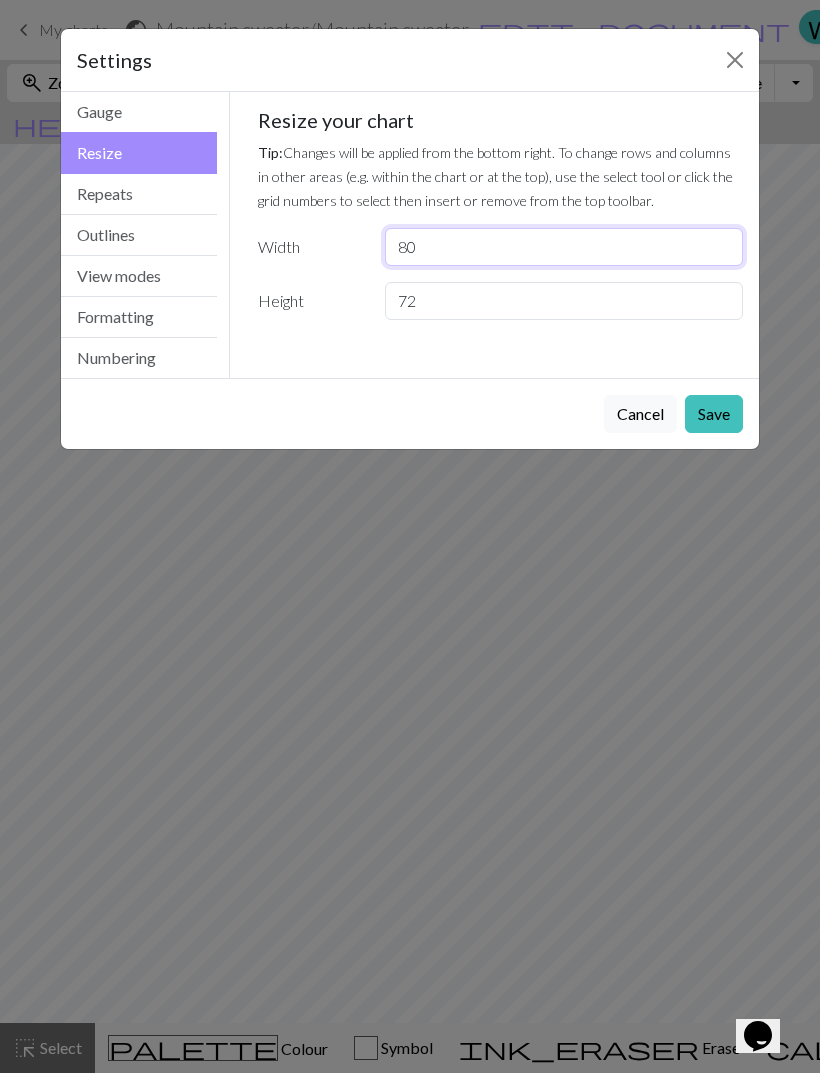 type on "80" 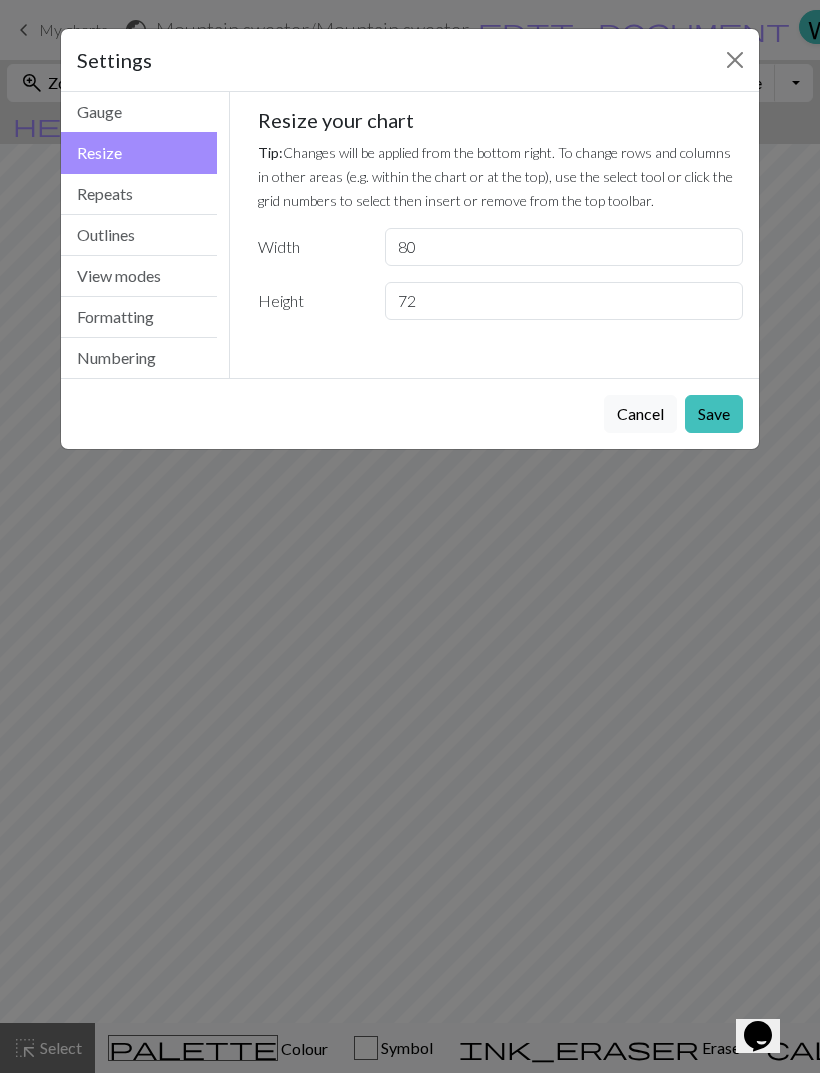 click on "Save" at bounding box center (714, 414) 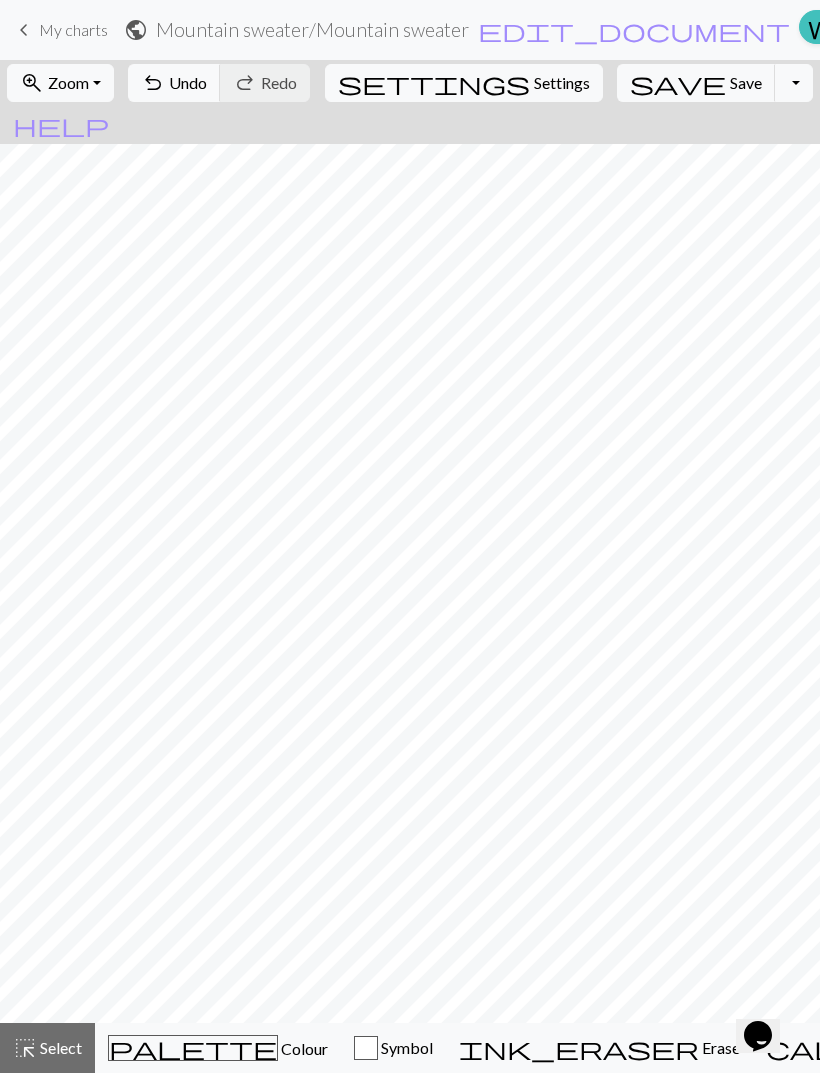 click on "Zoom" at bounding box center [68, 82] 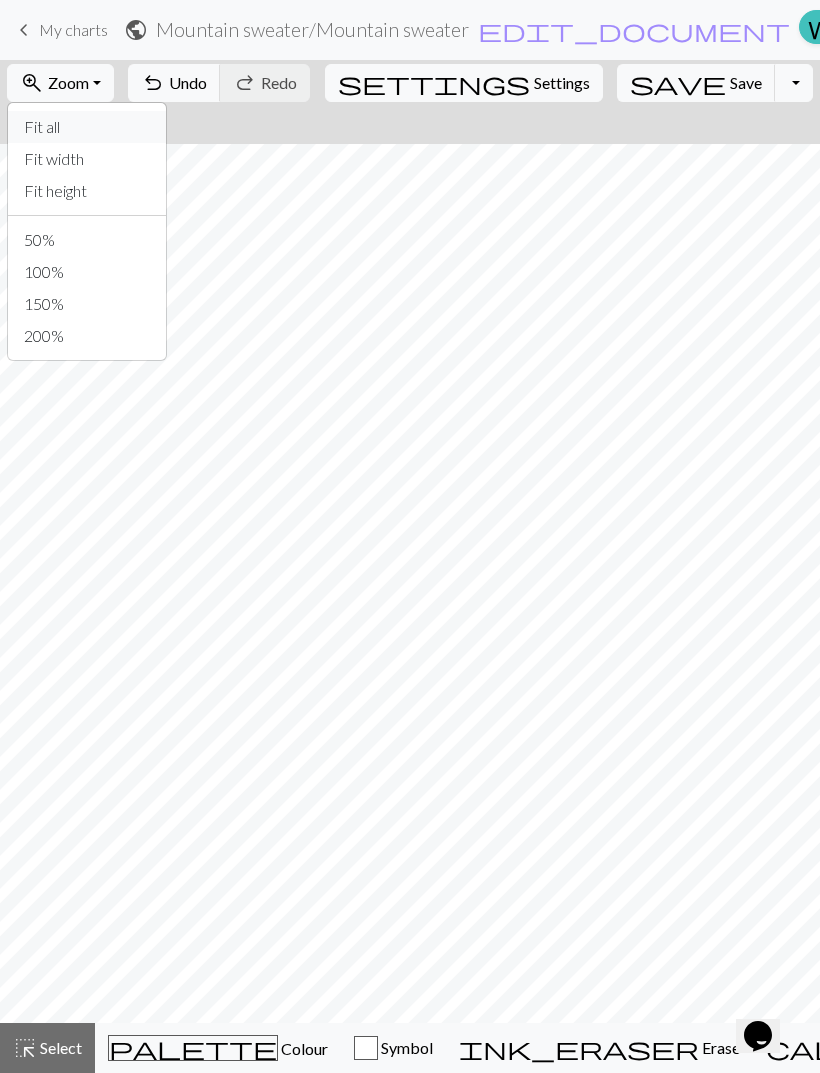 click on "Fit all" at bounding box center [87, 127] 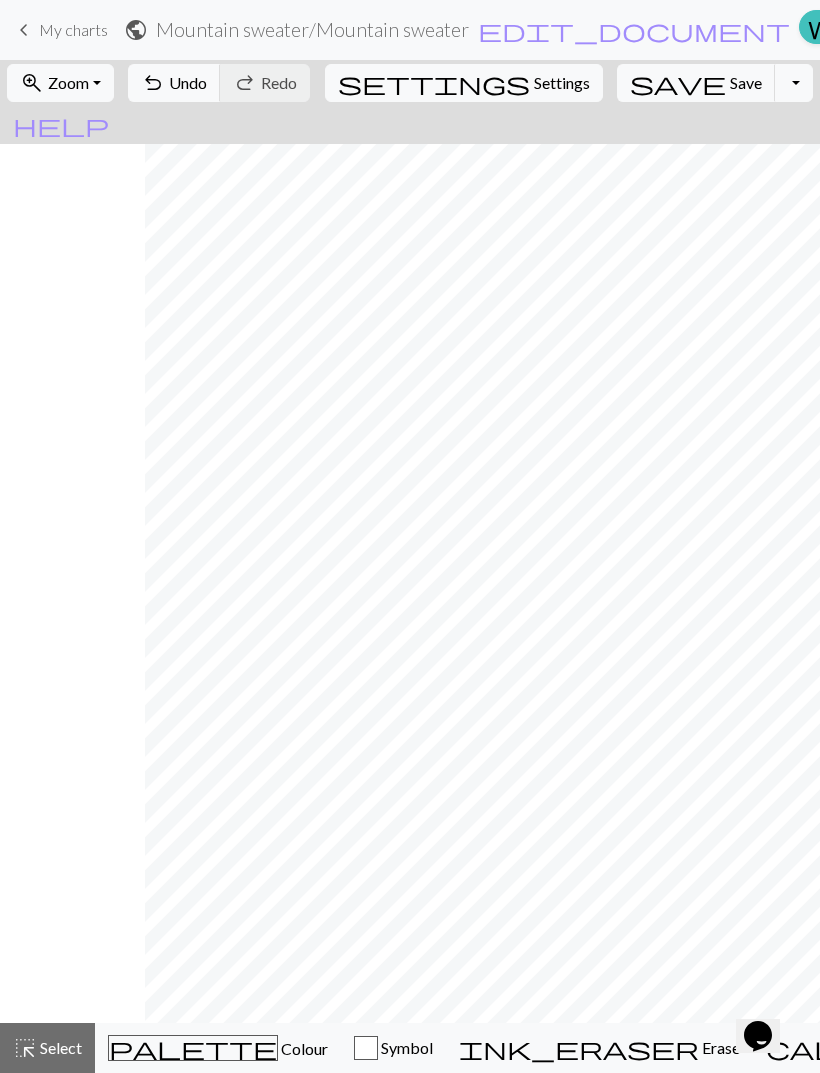 scroll, scrollTop: 0, scrollLeft: 348, axis: horizontal 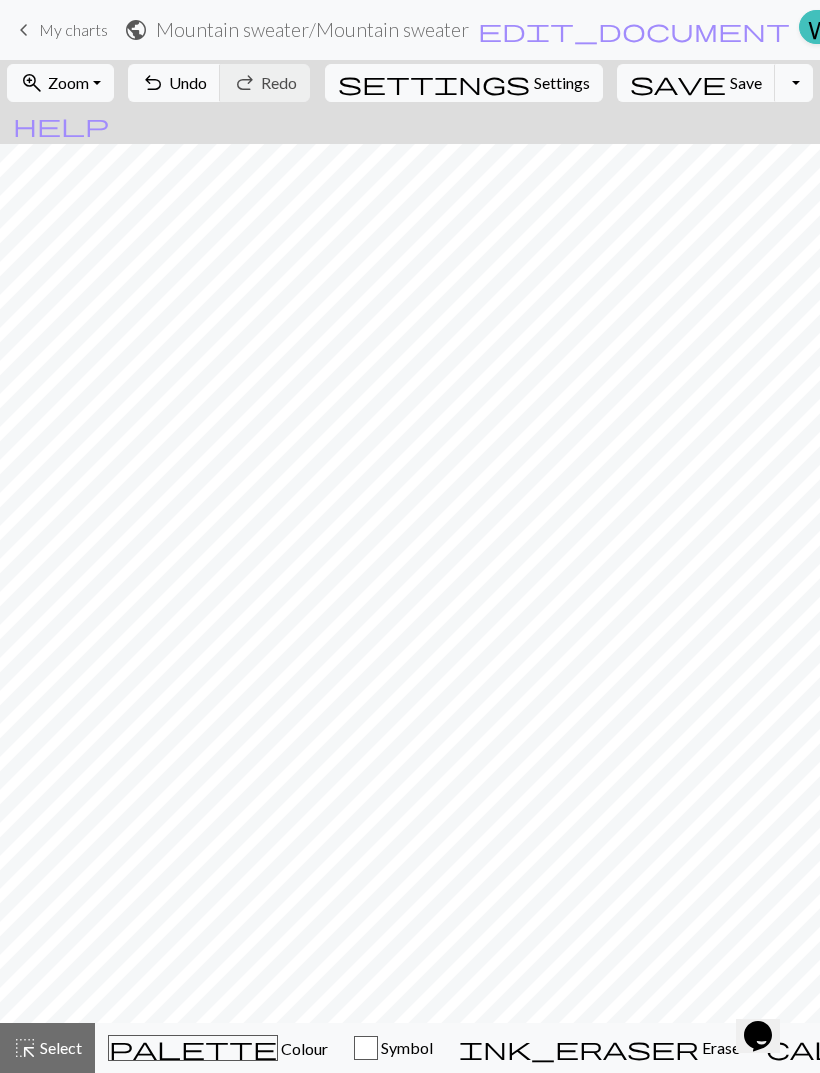 click on "Colour" at bounding box center [303, 1048] 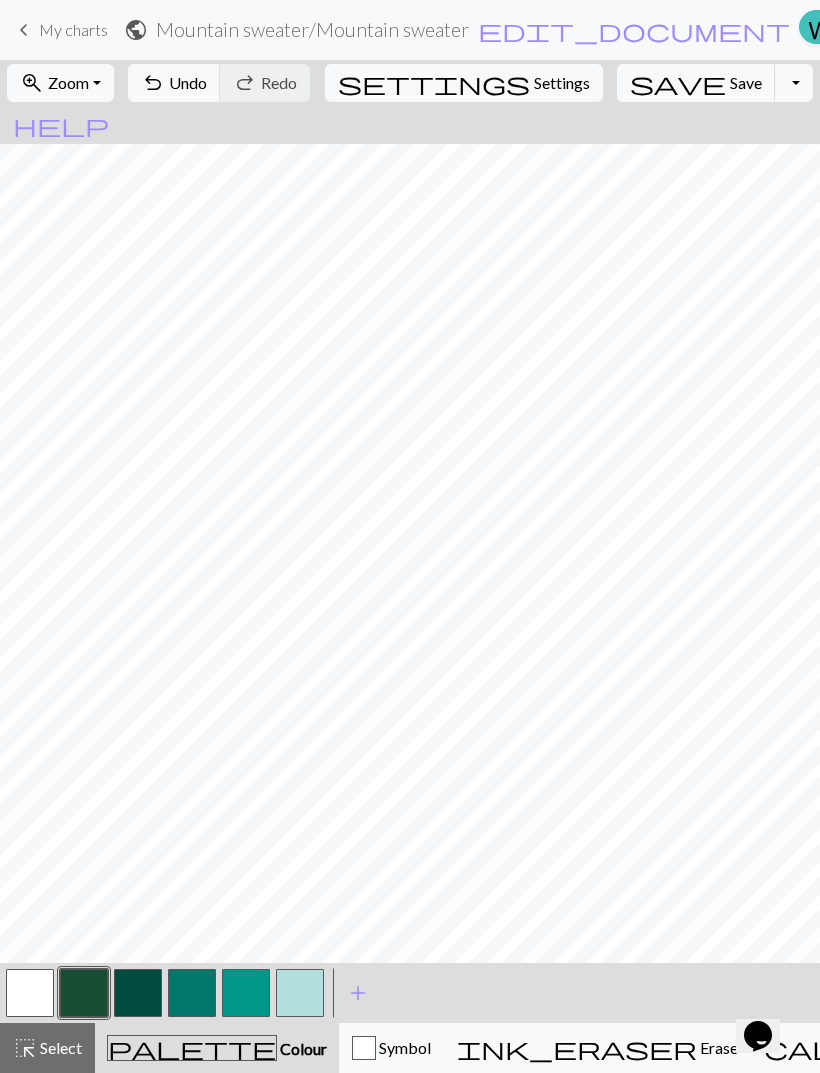 click at bounding box center (138, 993) 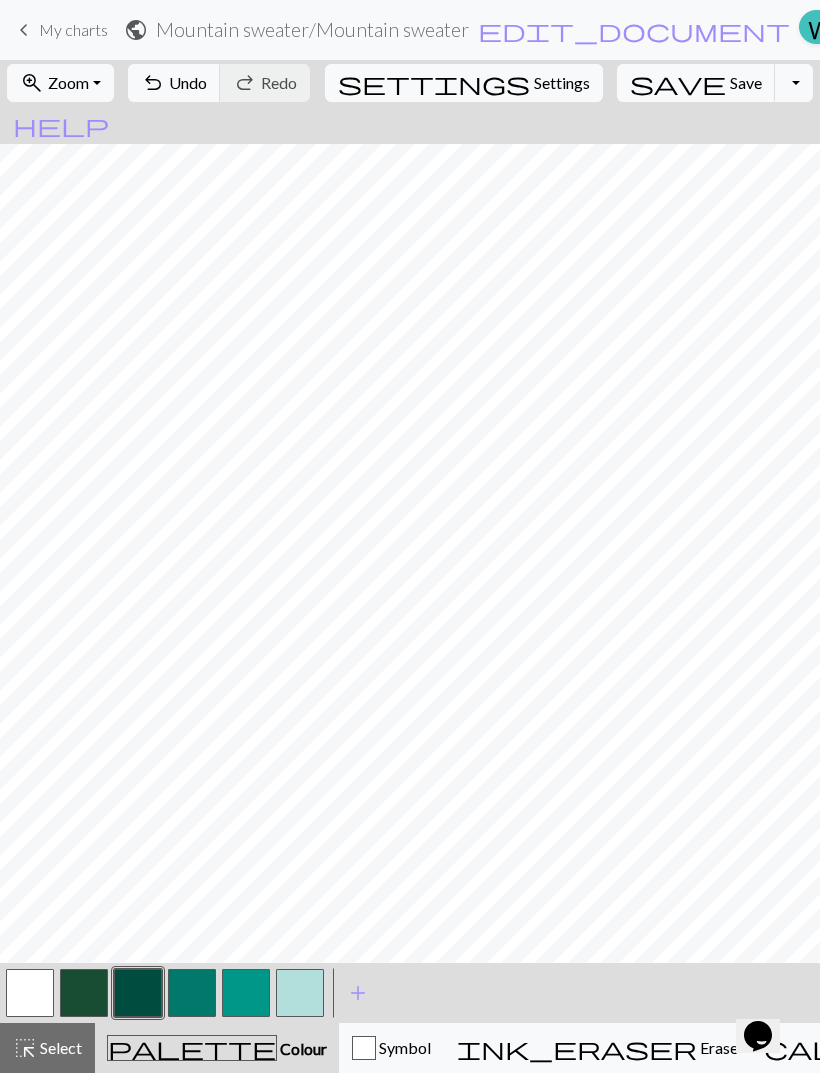 click at bounding box center (192, 993) 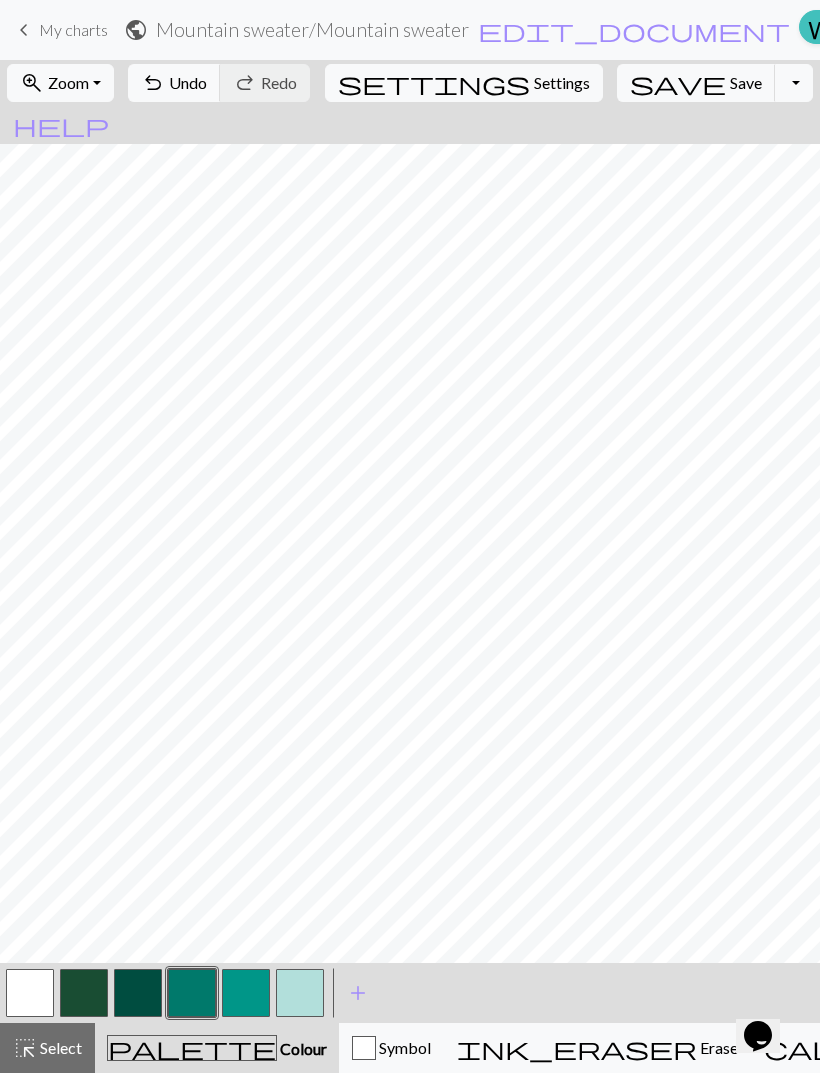 click at bounding box center (246, 993) 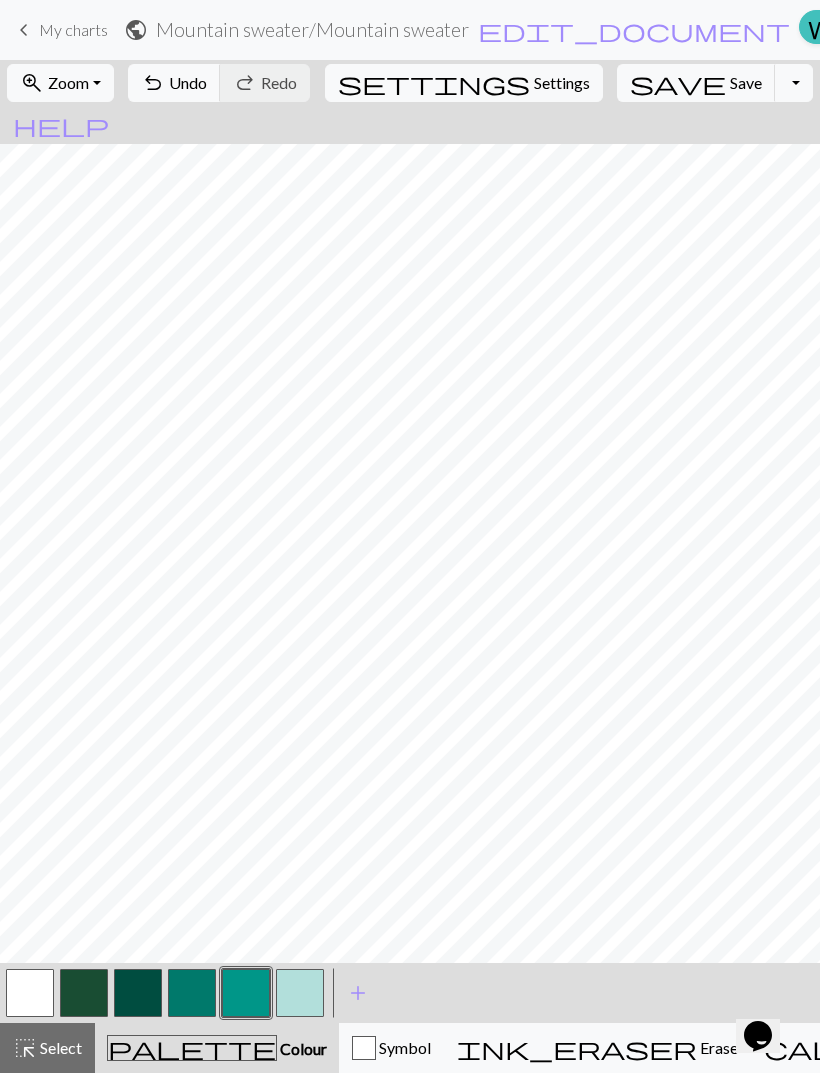 click at bounding box center (300, 993) 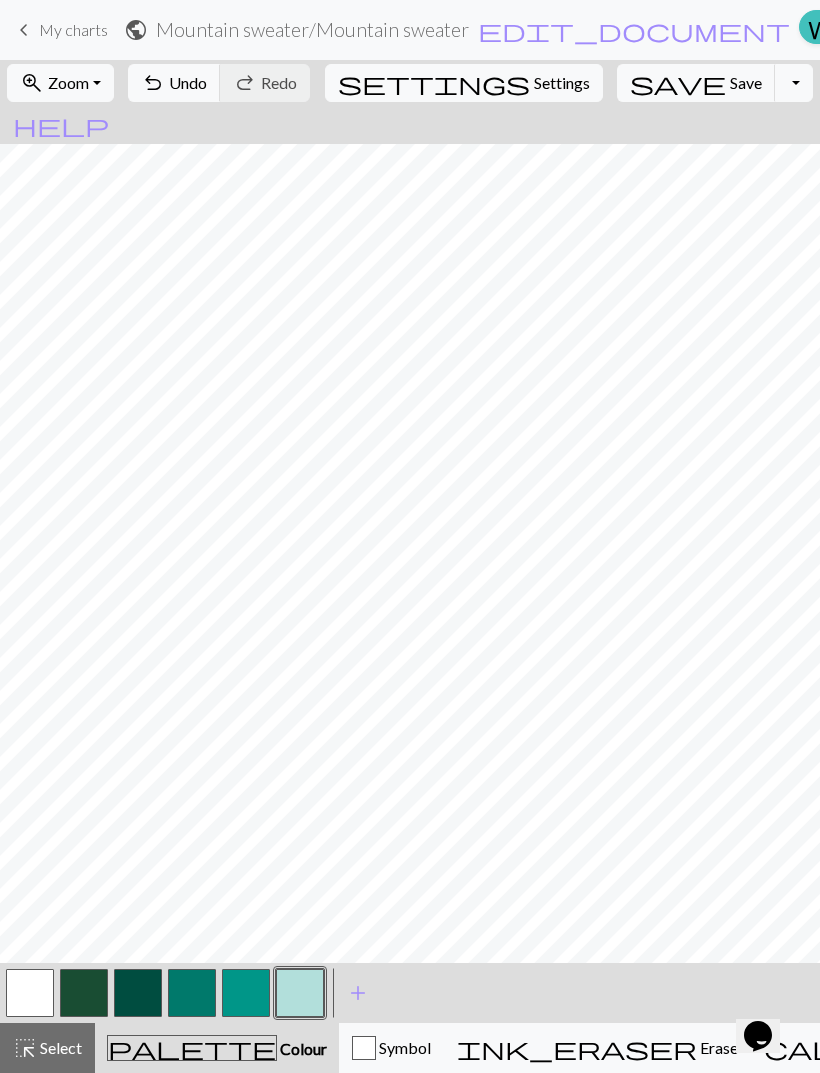 click at bounding box center (84, 993) 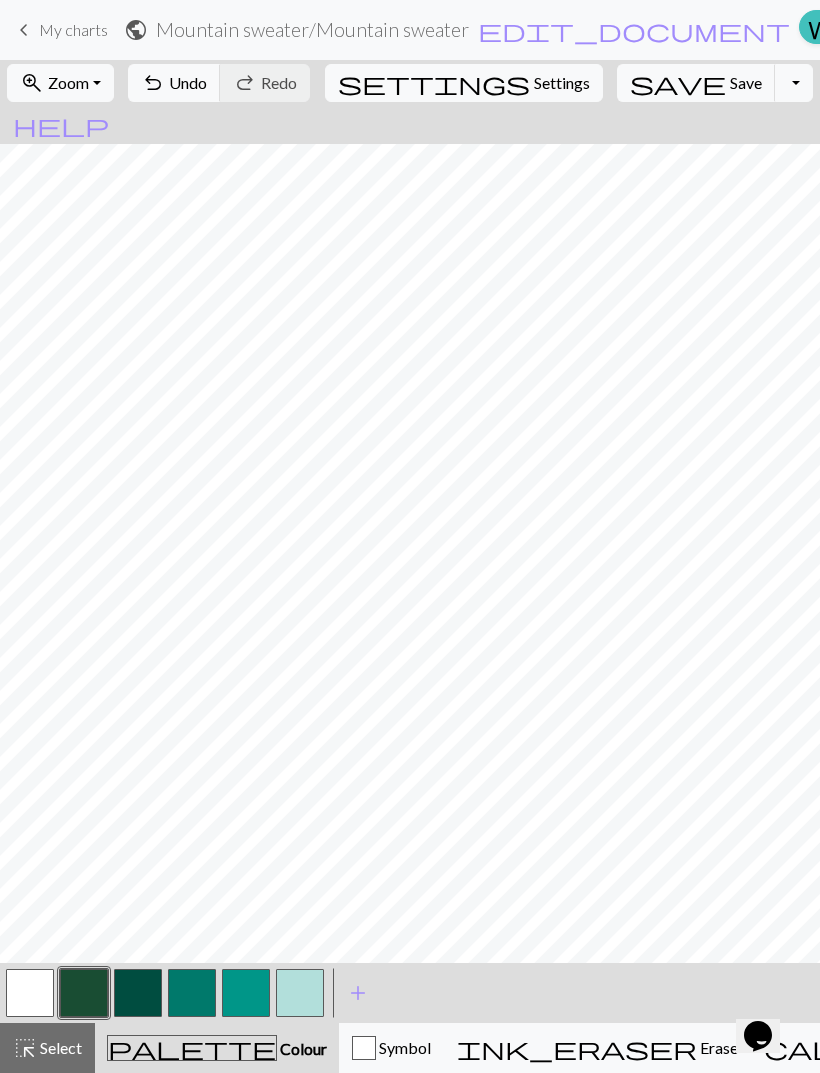 click on "Zoom" at bounding box center [68, 82] 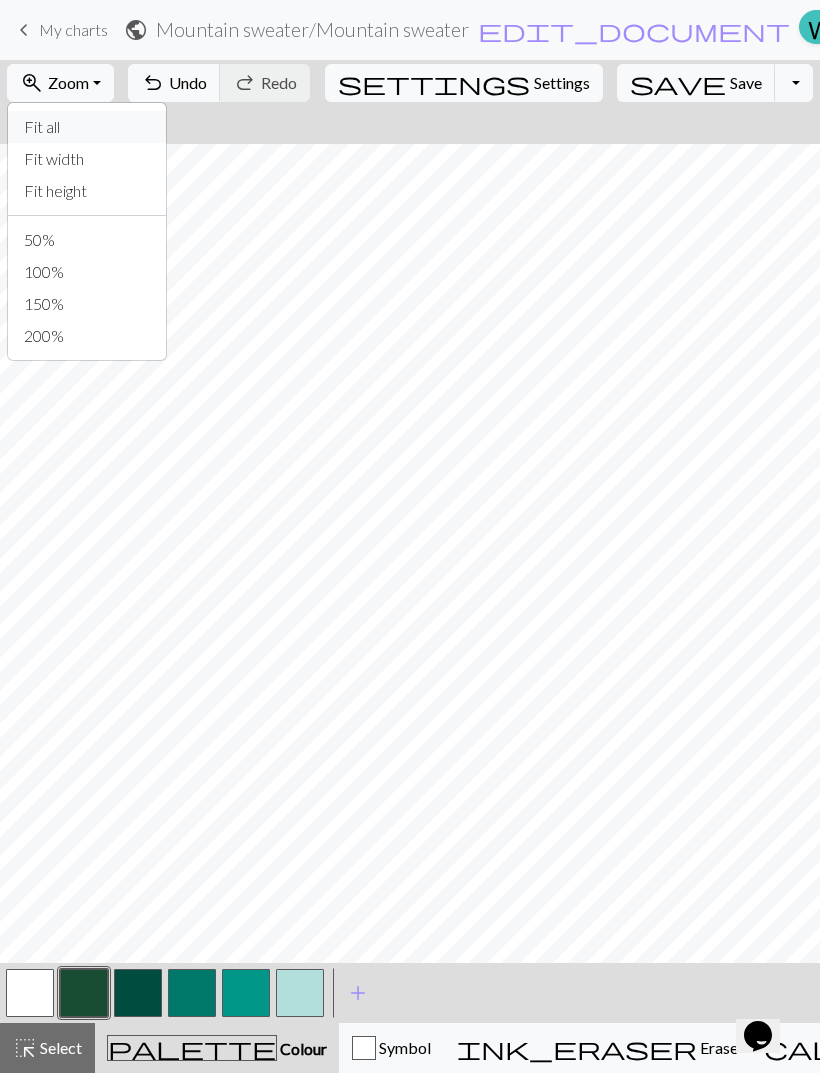 click on "Fit all" at bounding box center (87, 127) 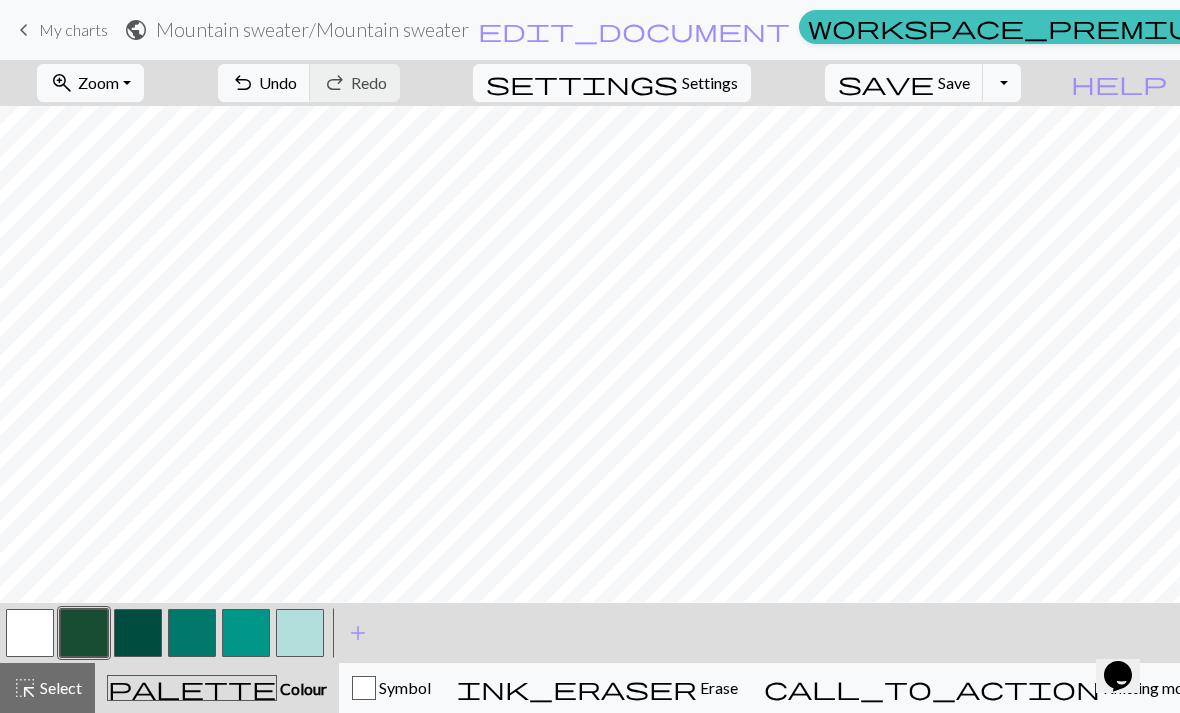 scroll, scrollTop: 166, scrollLeft: 0, axis: vertical 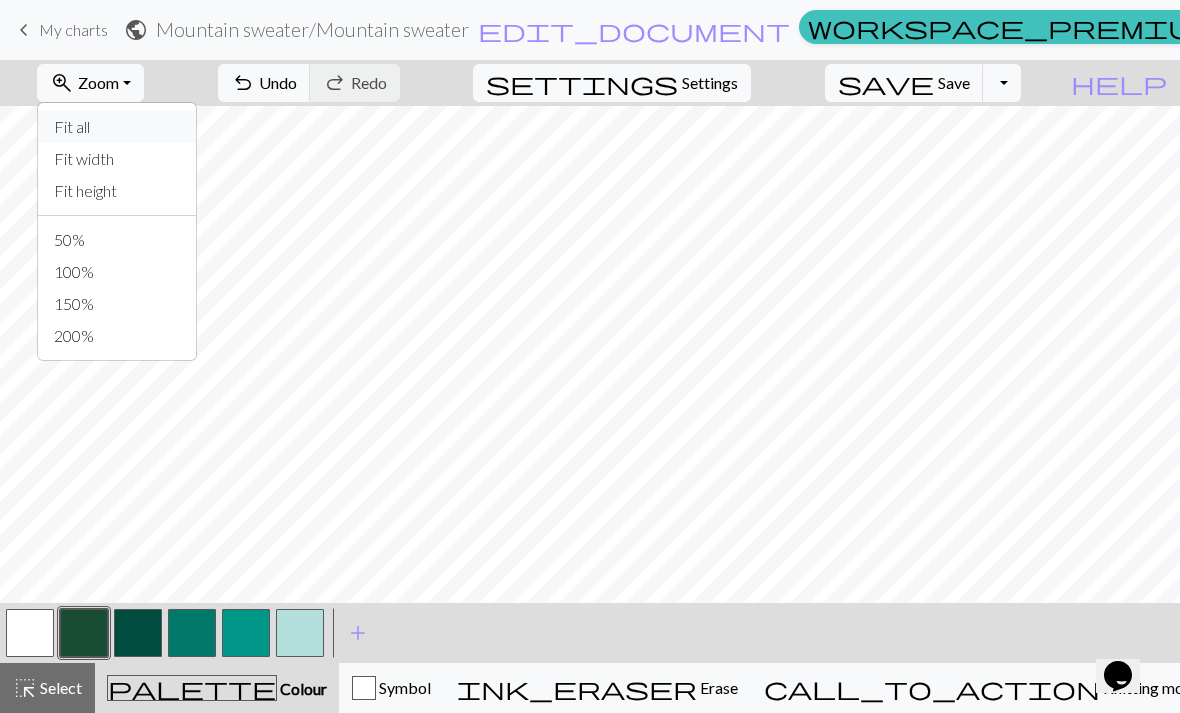 click on "Fit all" at bounding box center (117, 127) 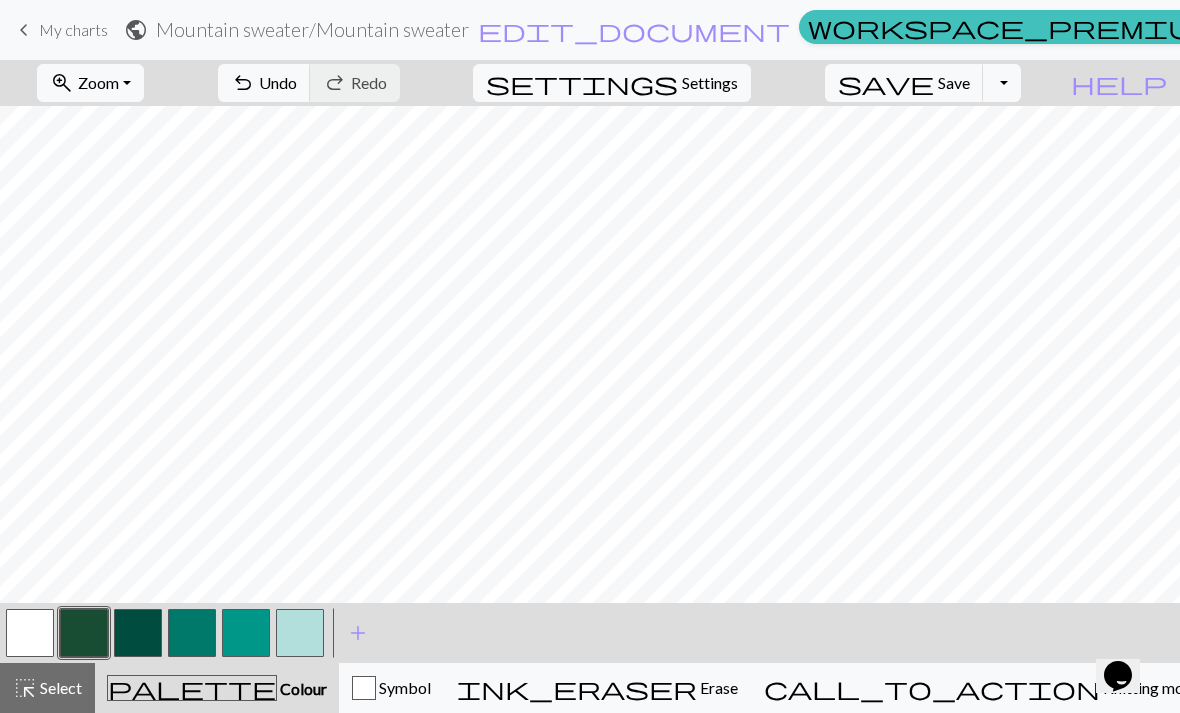 click on "undo Undo Undo" at bounding box center [264, 83] 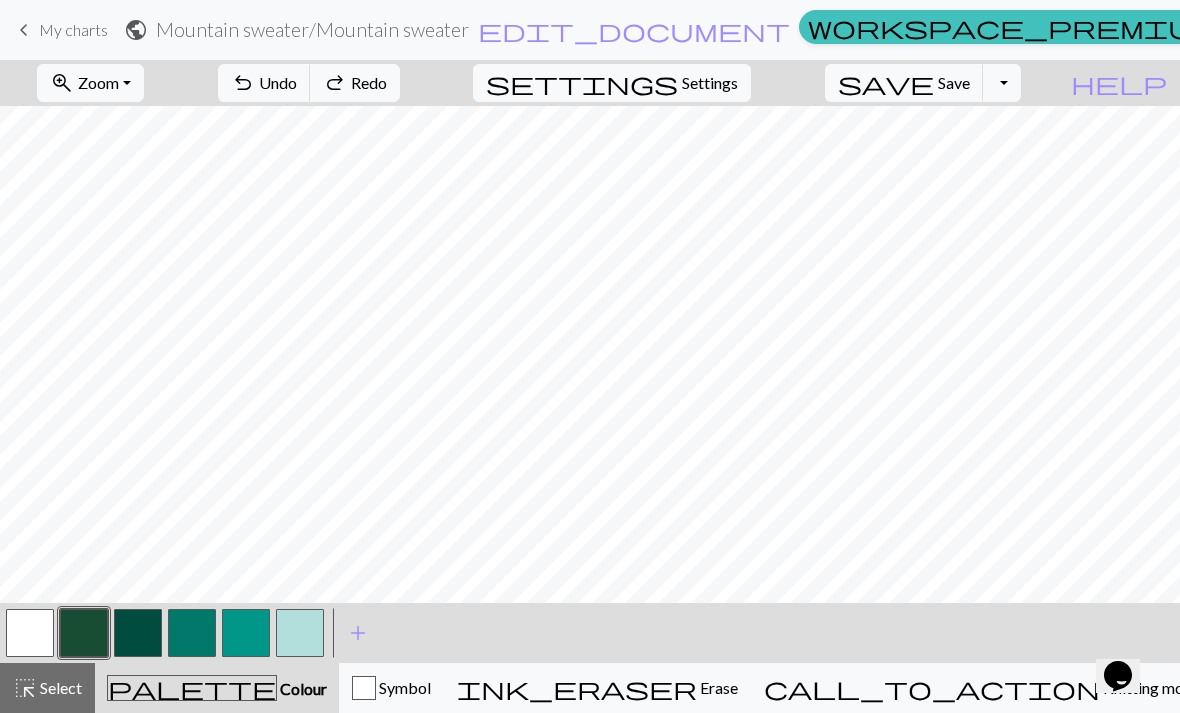 click on "call_to_action   Knitting mode   Knitting mode" at bounding box center (982, 688) 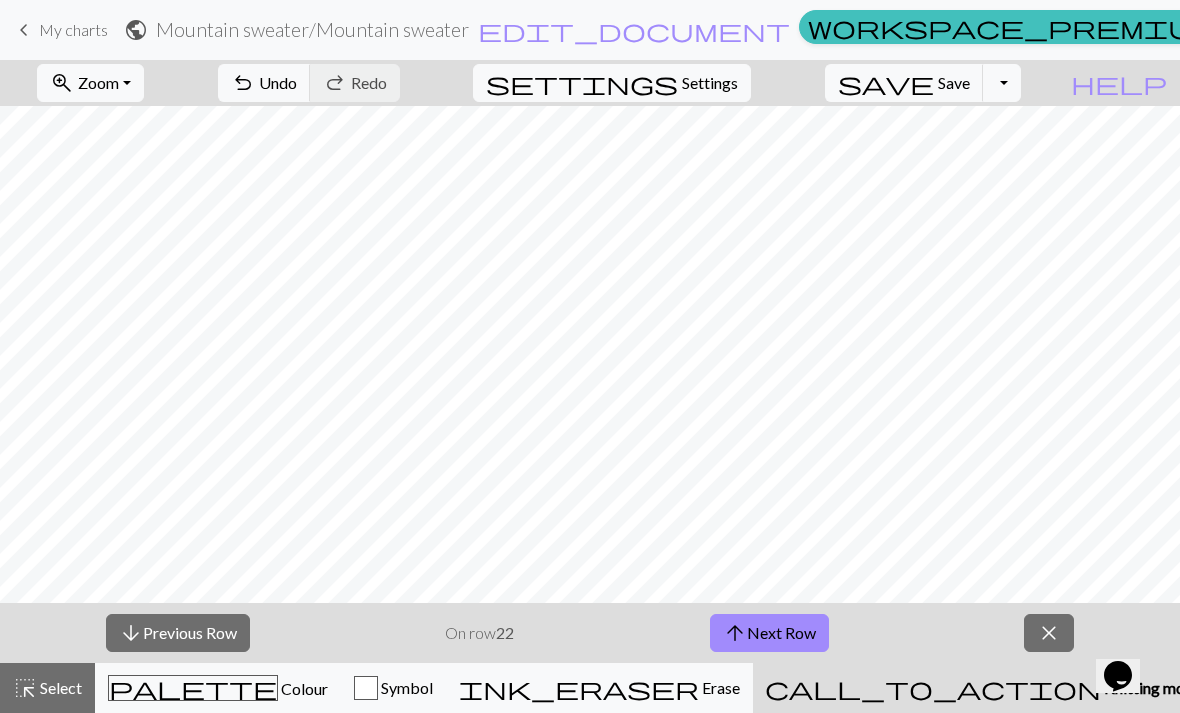 click on "arrow_downward Previous Row" at bounding box center [178, 633] 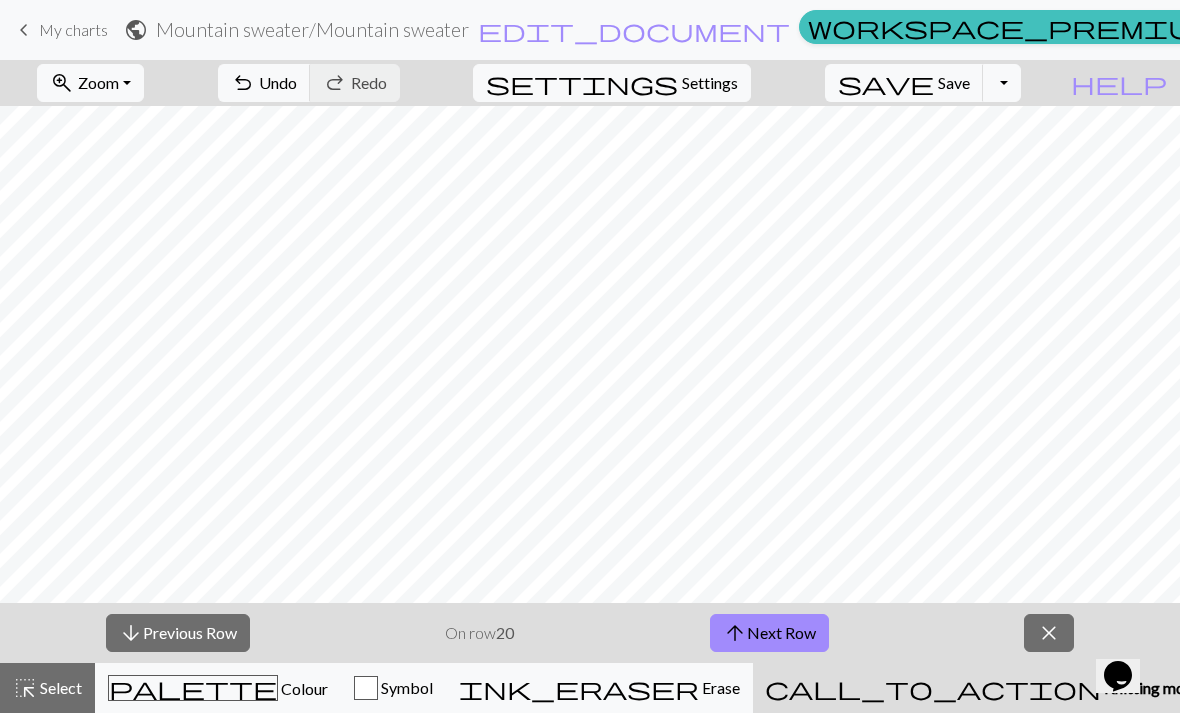 click on "arrow_downward Previous Row" at bounding box center [178, 633] 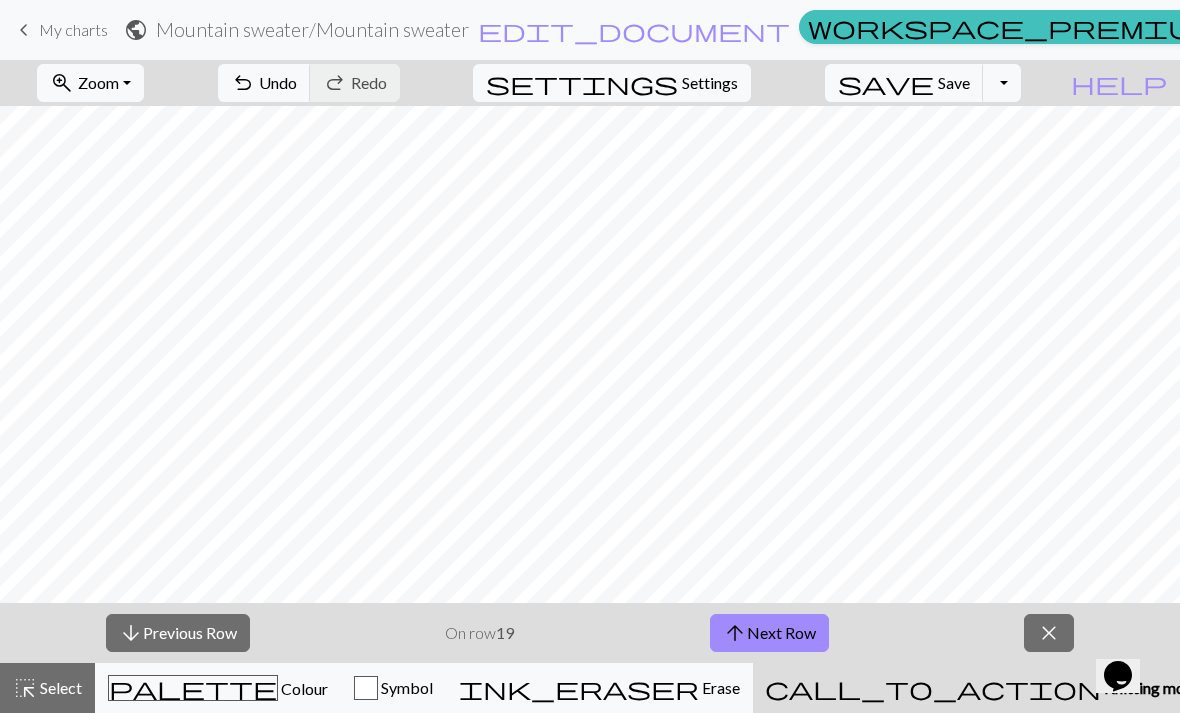 click on "arrow_downward Previous Row" at bounding box center (178, 633) 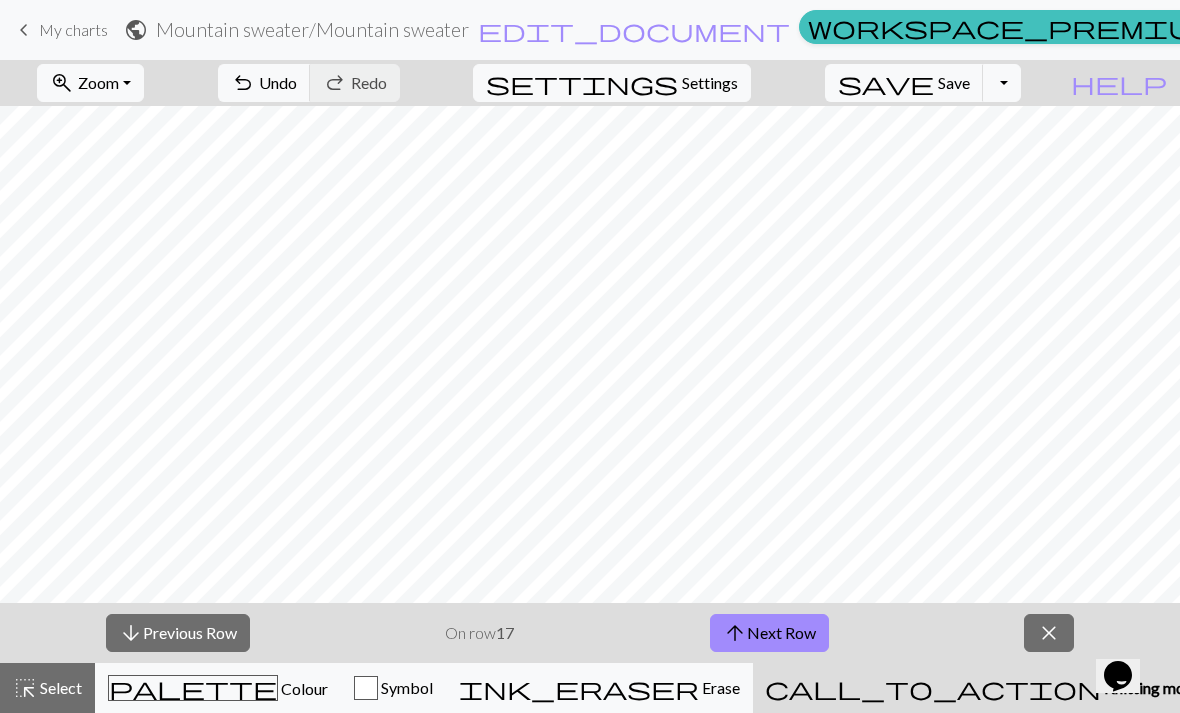 click on "arrow_downward Previous Row" at bounding box center (178, 633) 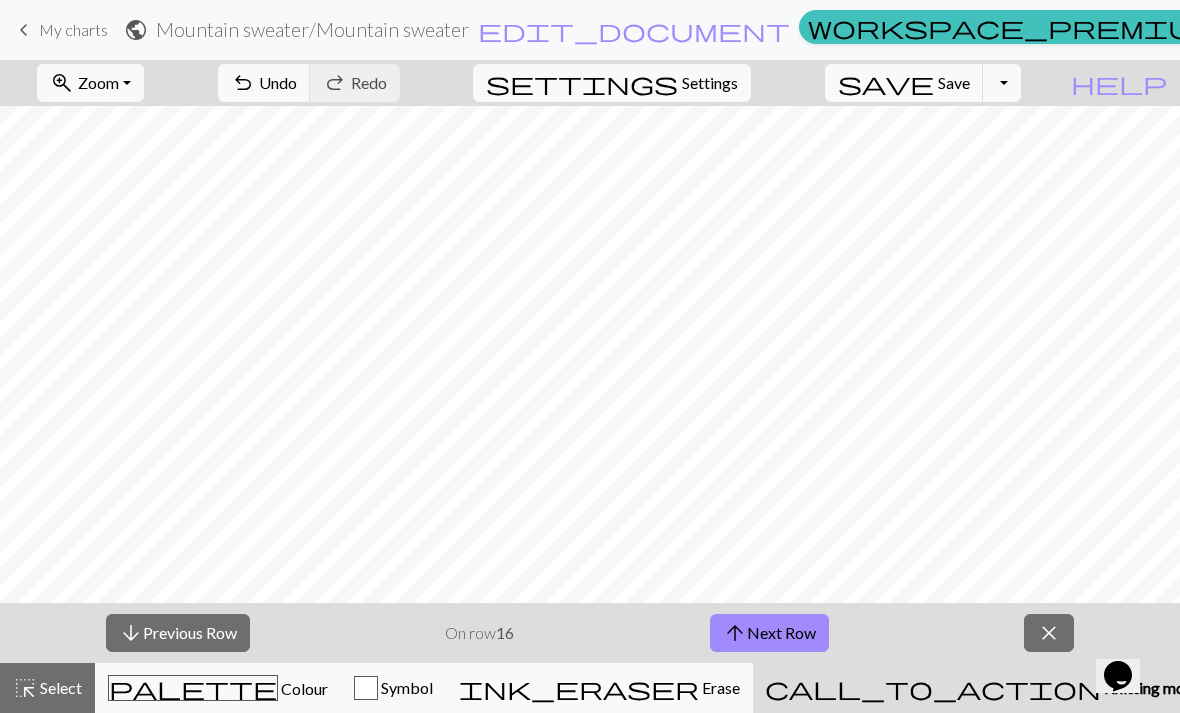 click on "arrow_upward  Next Row" at bounding box center (769, 633) 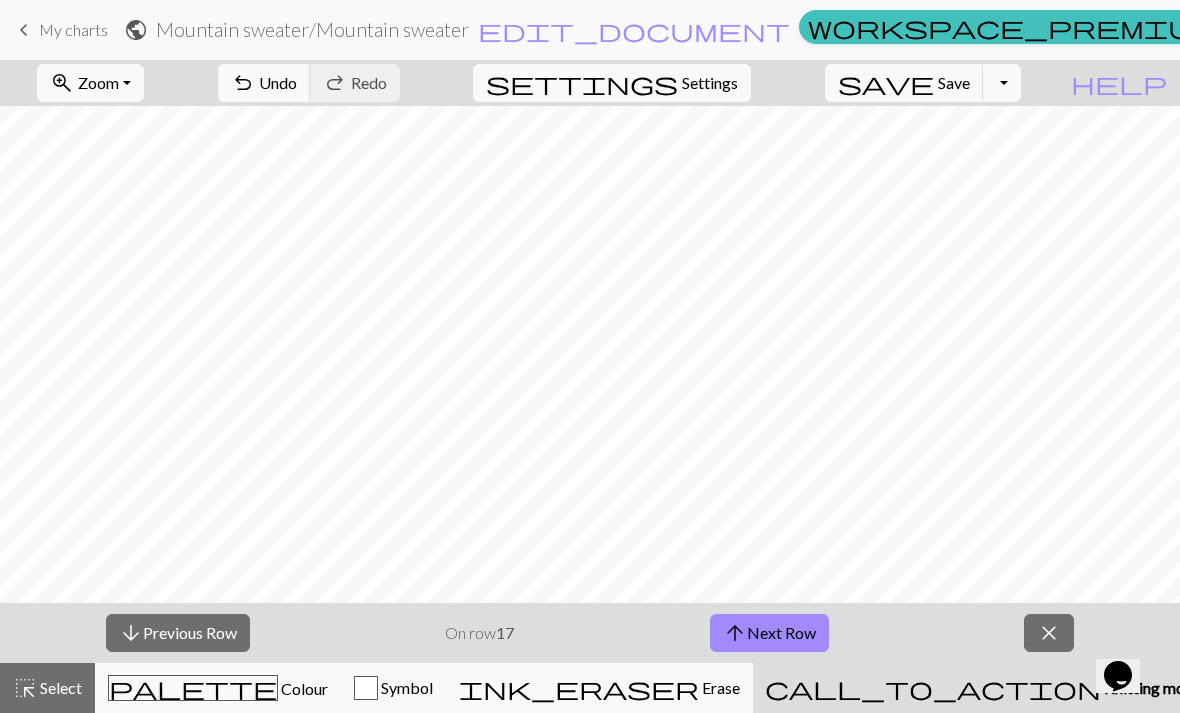 click on "arrow_upward  Next Row" at bounding box center [769, 633] 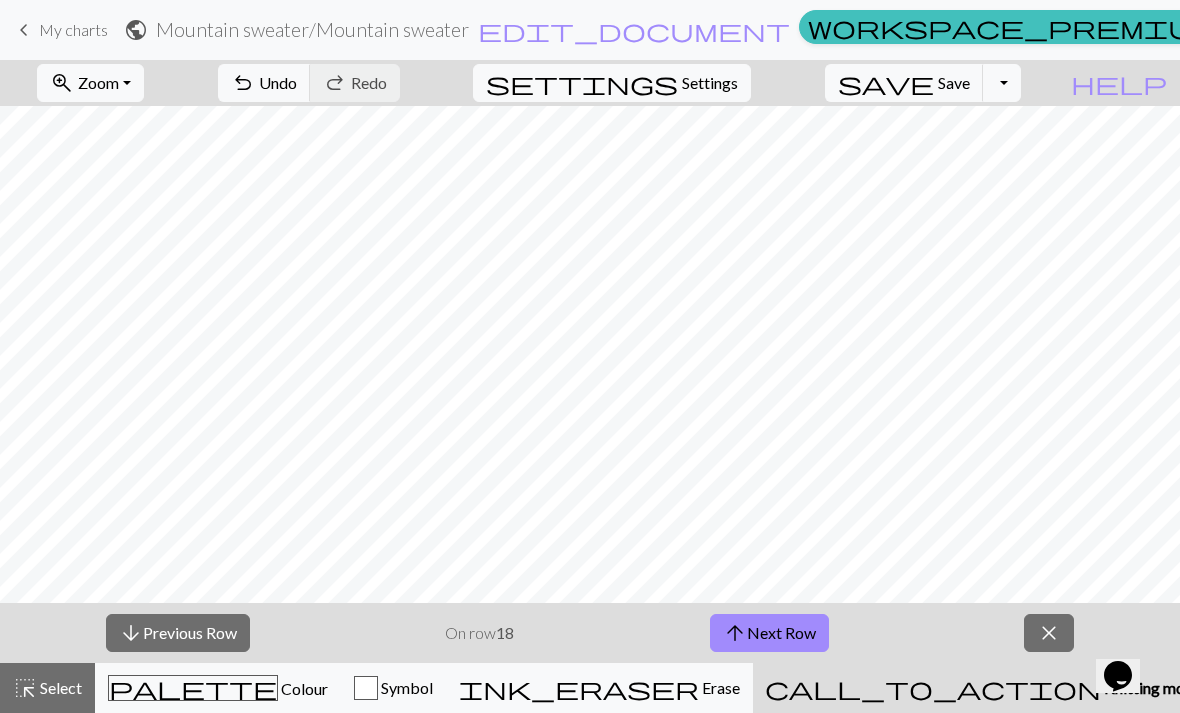 click on "arrow_upward  Next Row" at bounding box center (769, 633) 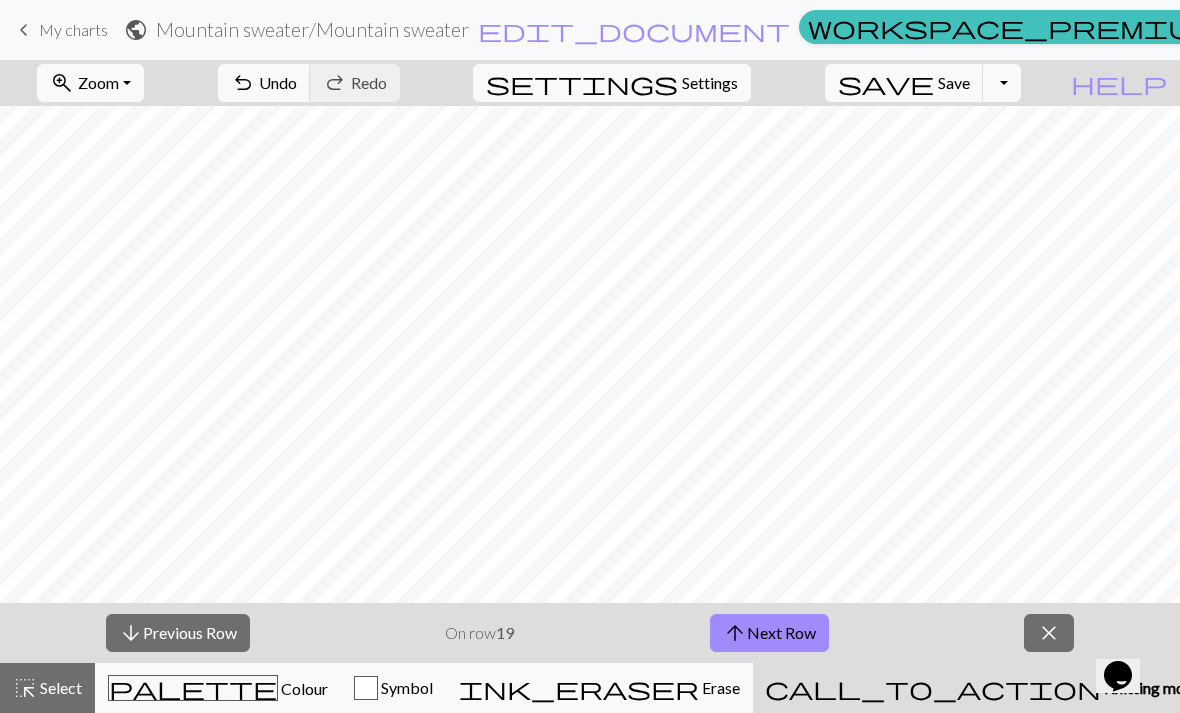 click on "arrow_upward  Next Row" at bounding box center (769, 633) 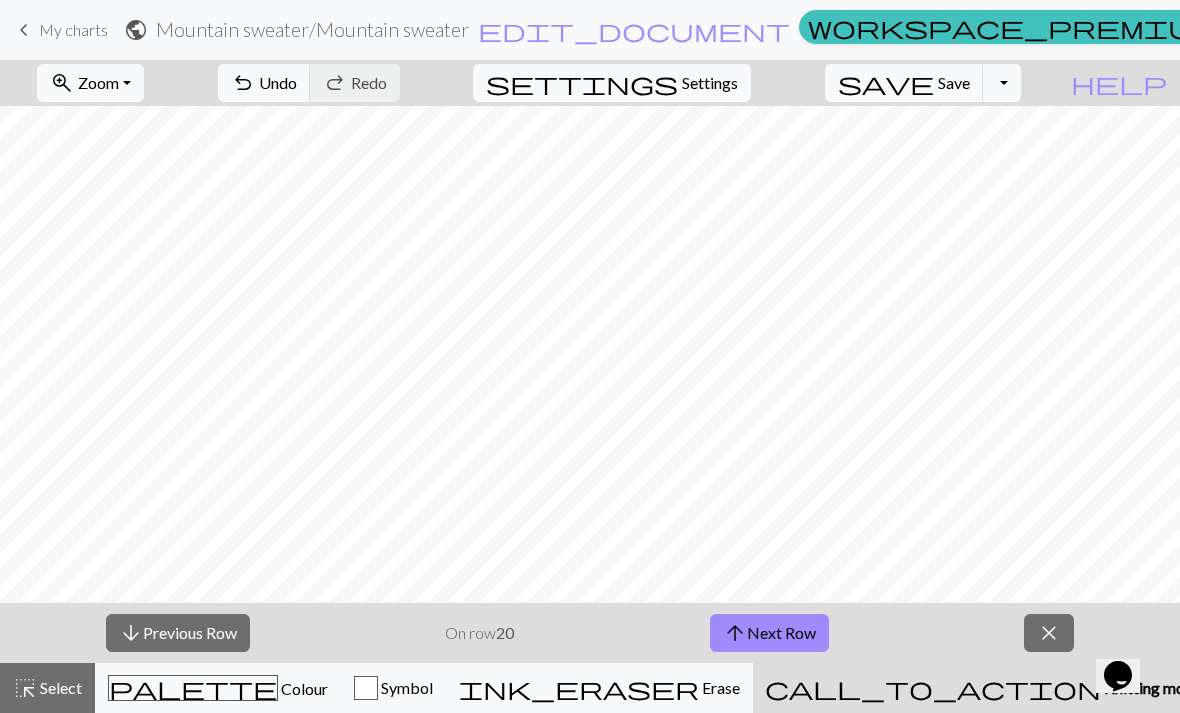 click on "arrow_upward  Next Row" at bounding box center (769, 633) 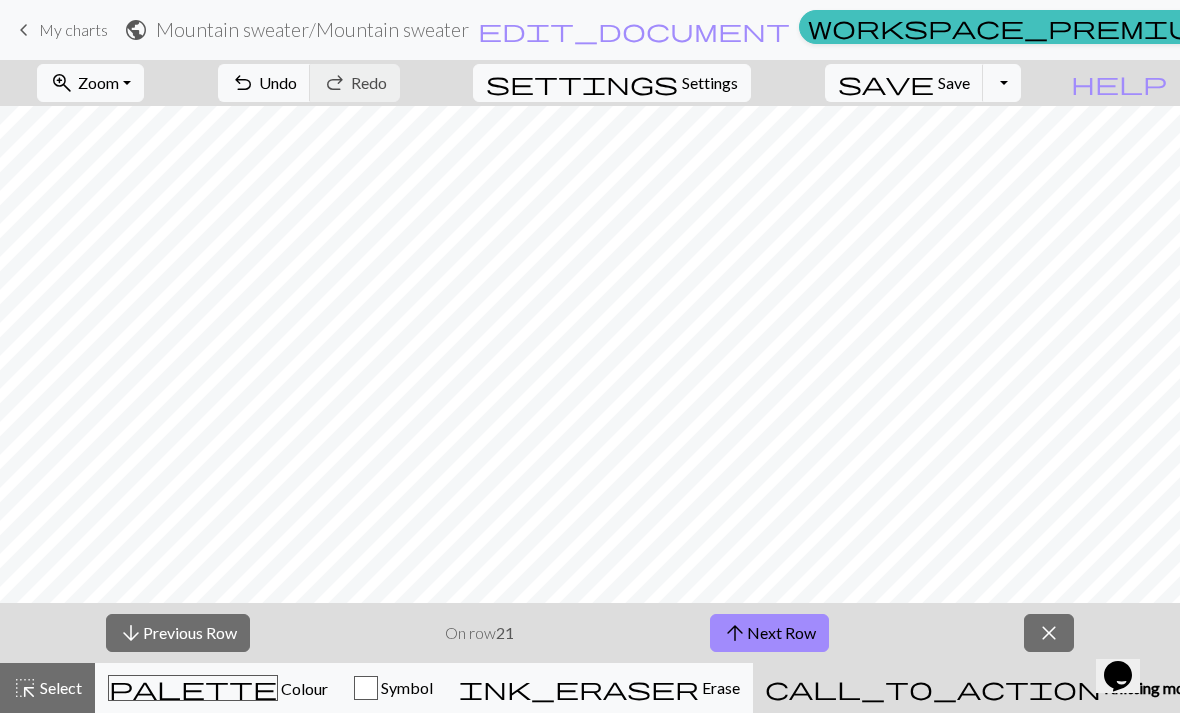 click on "arrow_upward  Next Row" at bounding box center (769, 633) 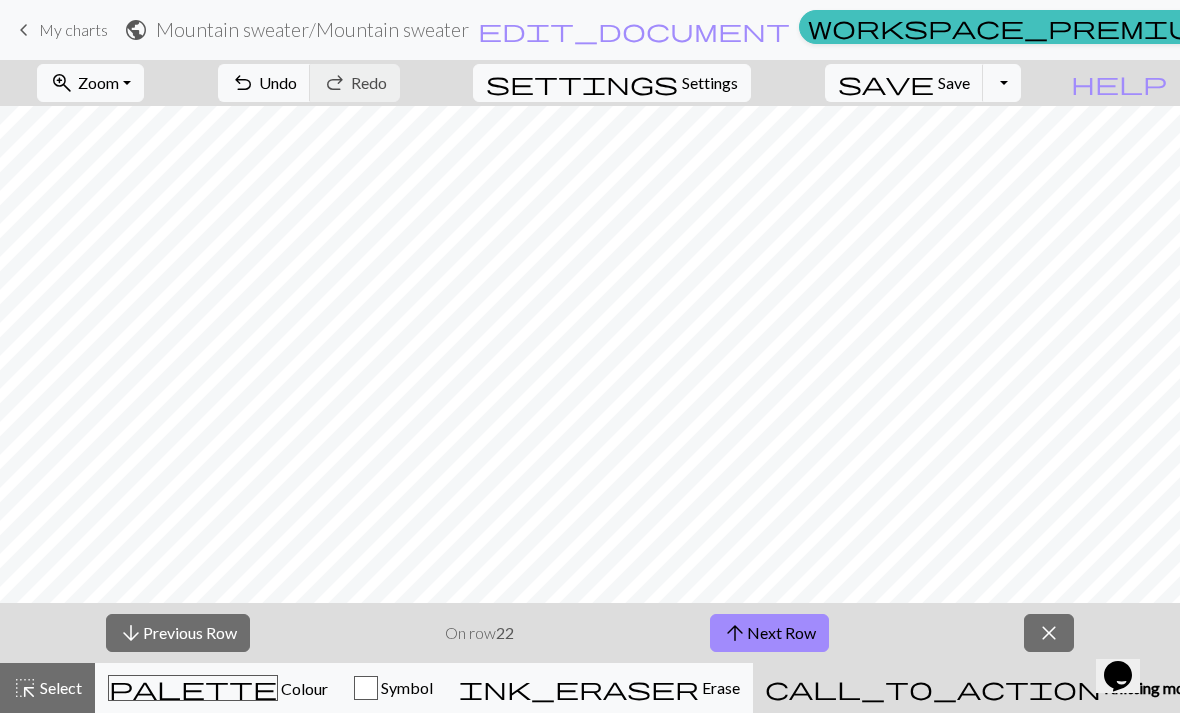 click on "arrow_upward  Next Row" at bounding box center [769, 633] 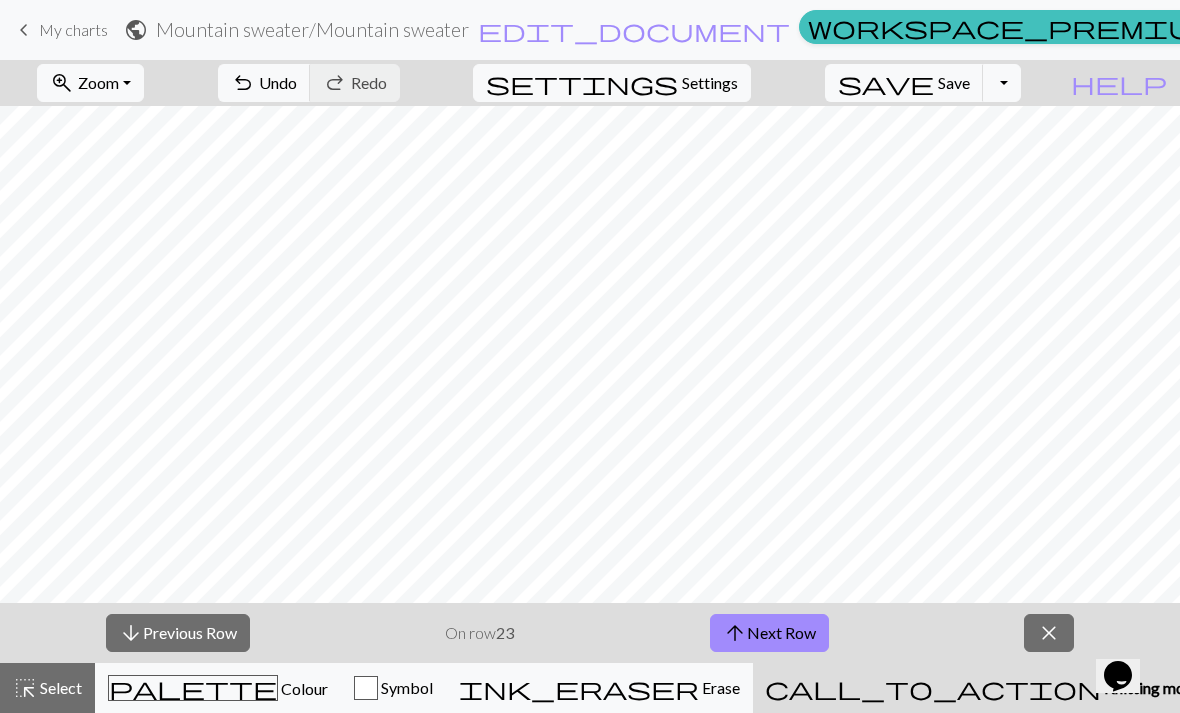 click on "arrow_upward  Next Row" at bounding box center [769, 633] 